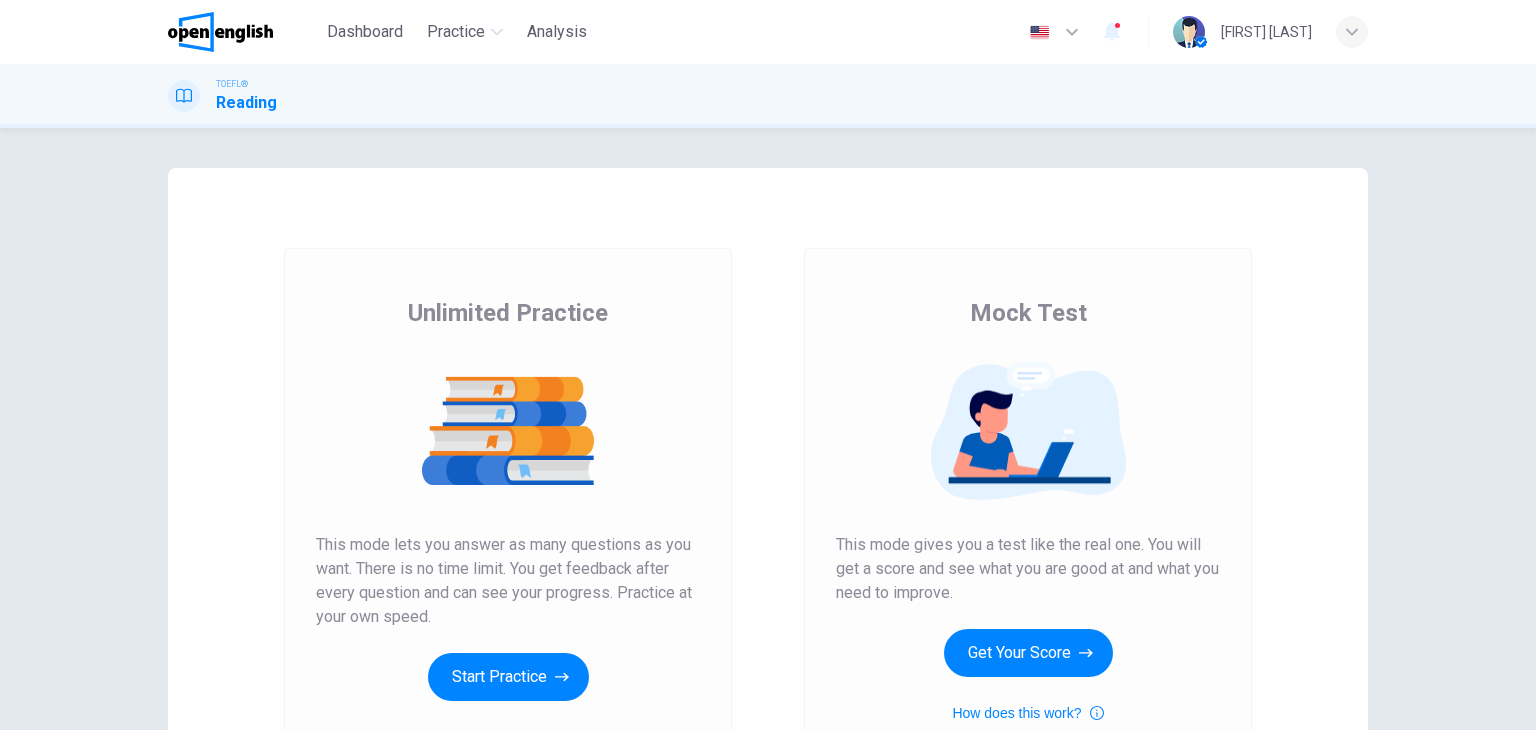 scroll, scrollTop: 0, scrollLeft: 0, axis: both 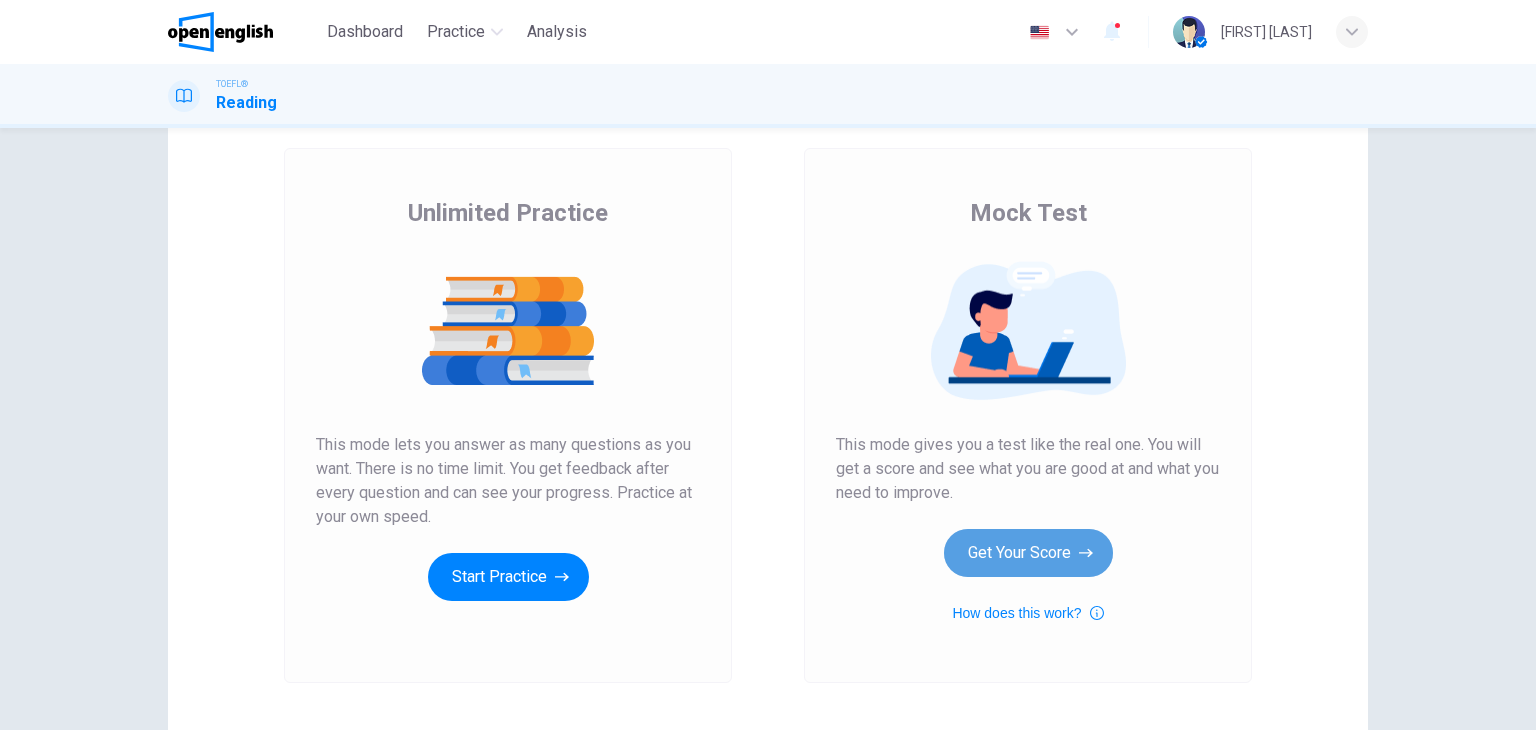 click on "Get Your Score" at bounding box center (508, 577) 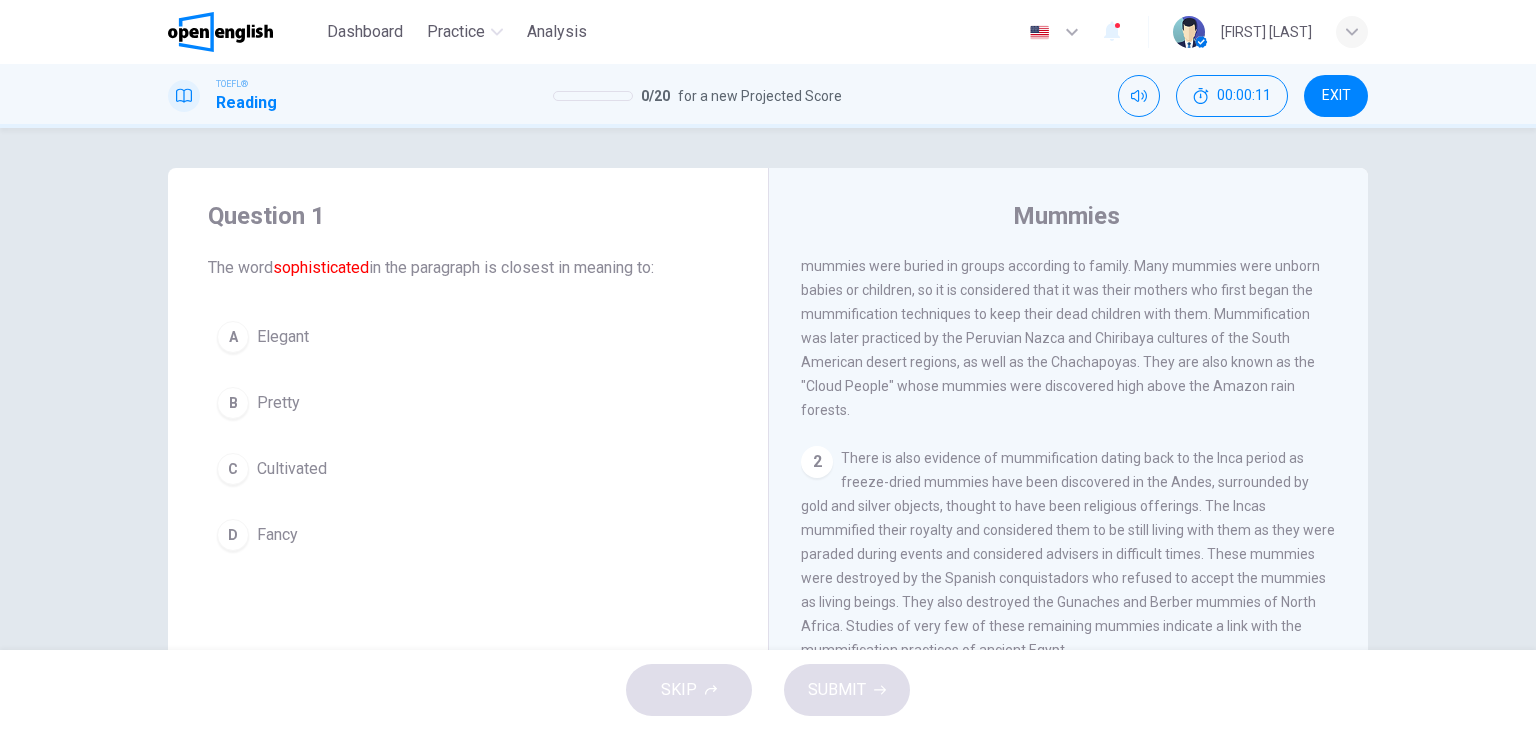 scroll, scrollTop: 0, scrollLeft: 0, axis: both 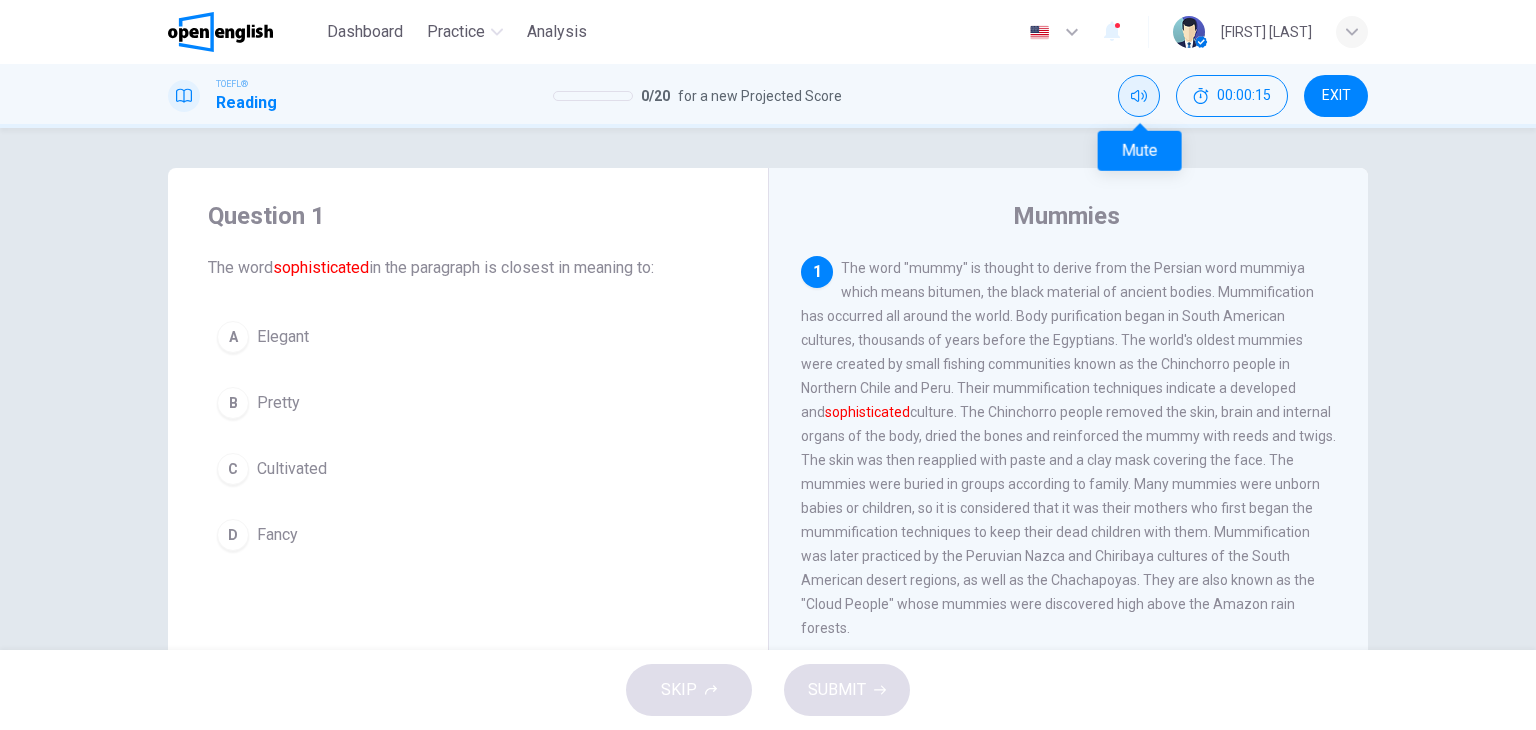 click at bounding box center (1139, 96) 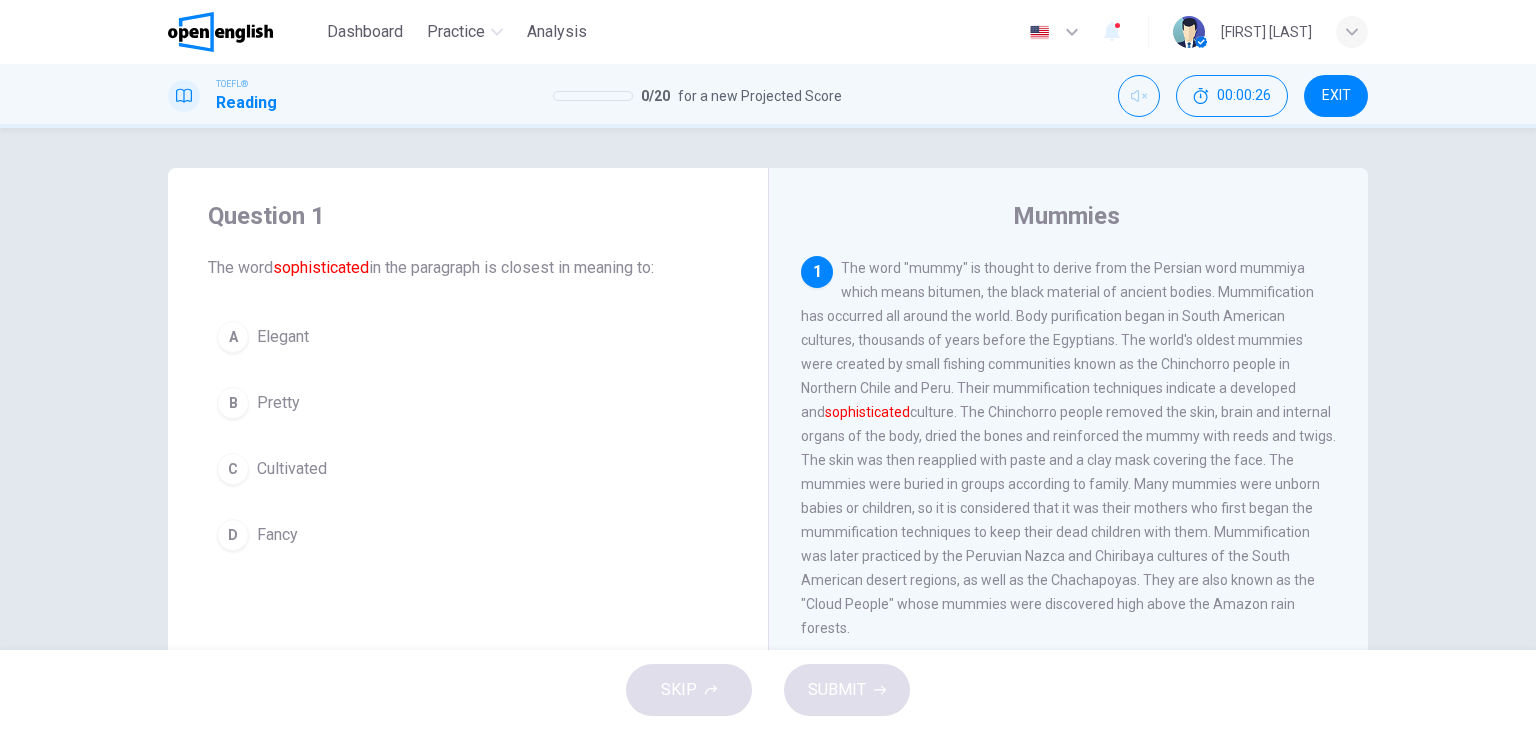click on "1" at bounding box center [817, 272] 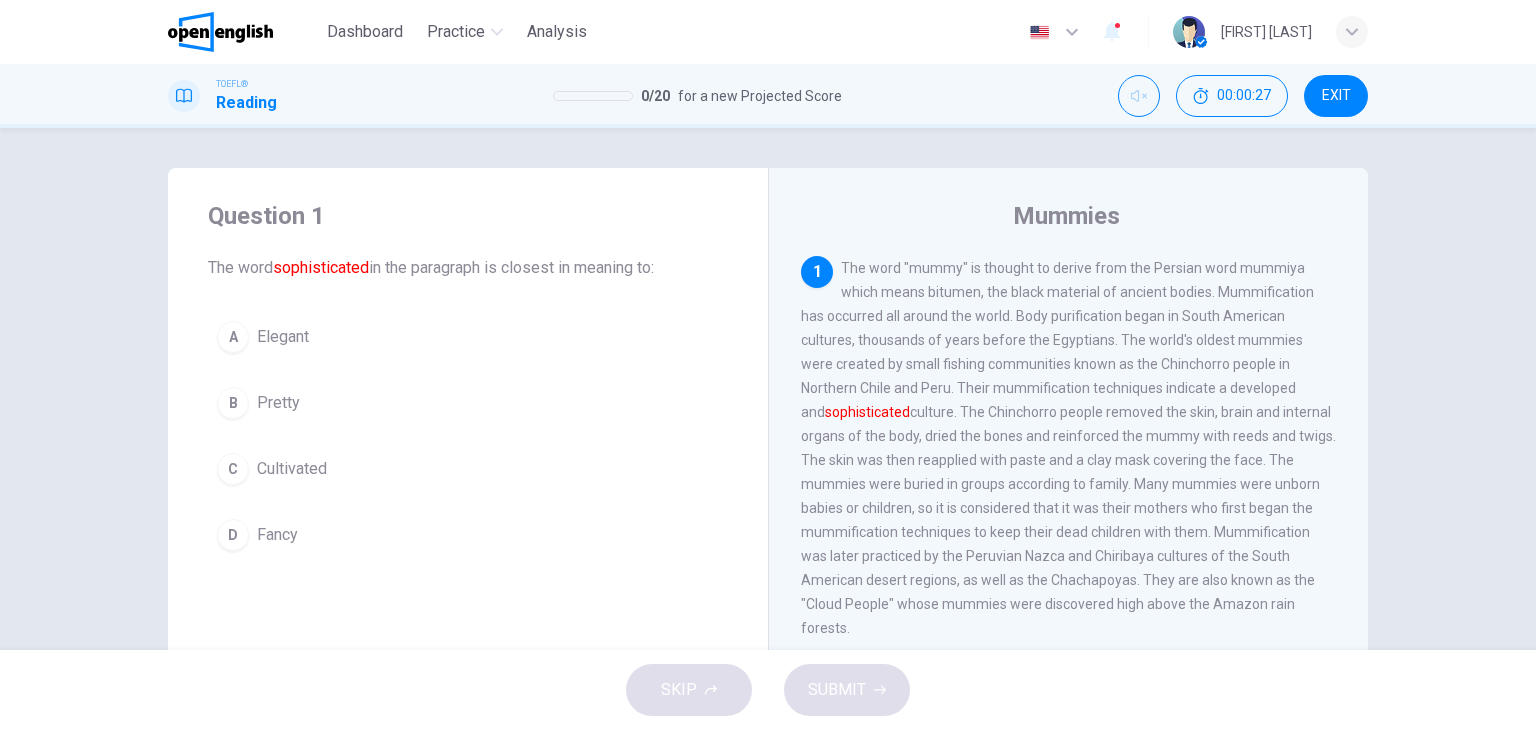 click on "The word "mummy" is thought to derive from the Persian word mummiya which means bitumen, the black material of ancient bodies.  Mummification has occurred all around the world. Body purification began in South American cultures, thousands of years before the Egyptians. The world's oldest mummies were created by small fishing communities known as the Chinchorro people in Northern [STATE] and [STATE]. Their mummification techniques indicate a developed and  sophisticated" at bounding box center (1068, 448) 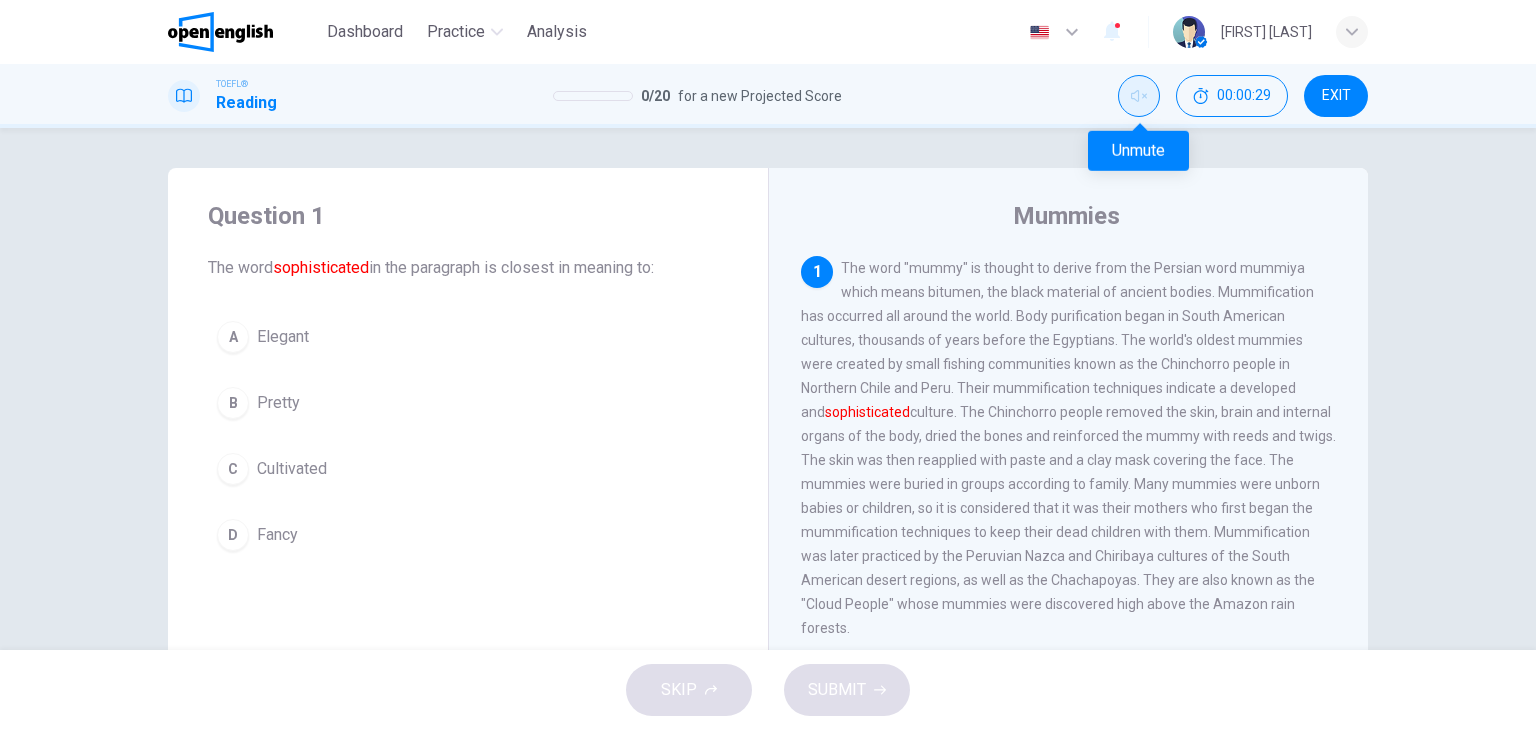 click at bounding box center [1139, 96] 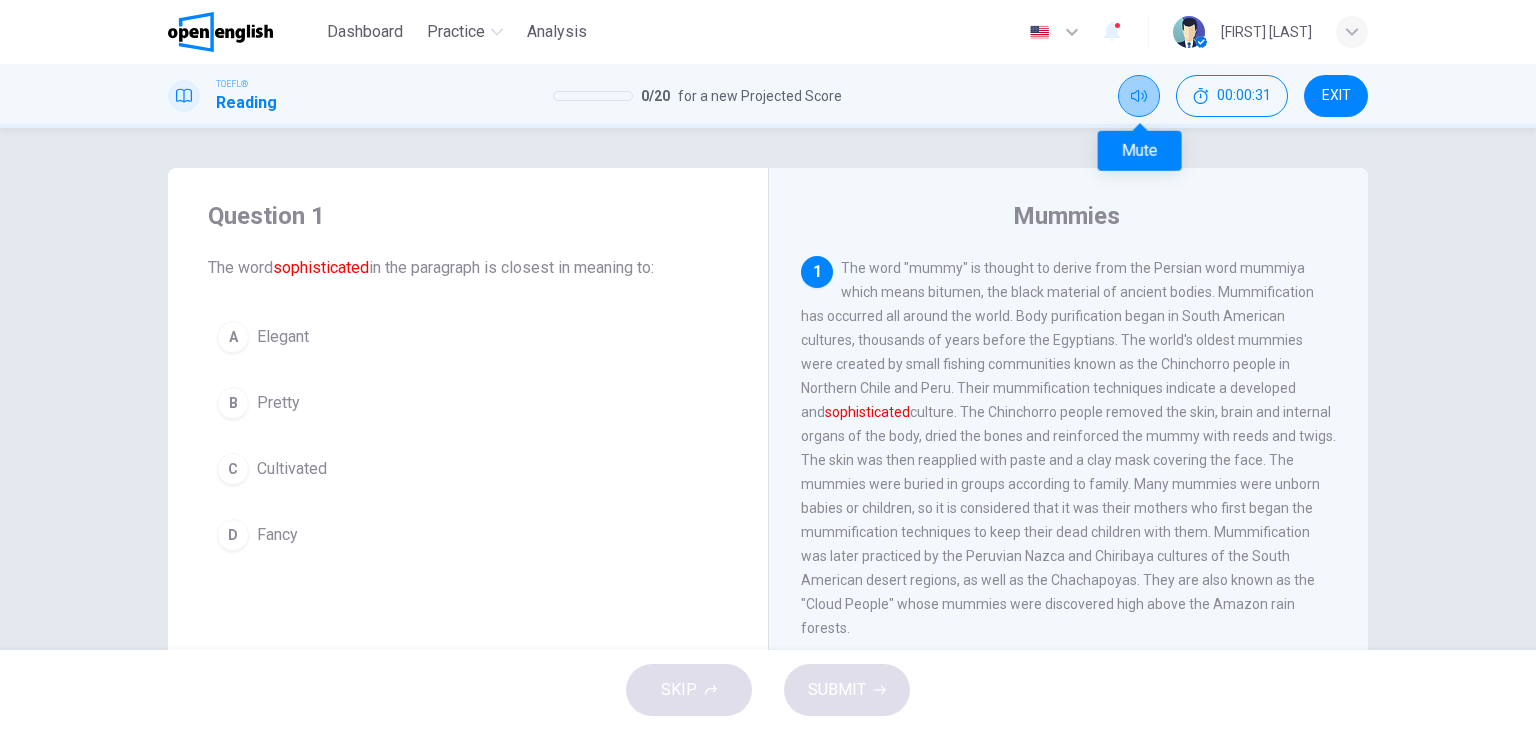 click at bounding box center [1139, 96] 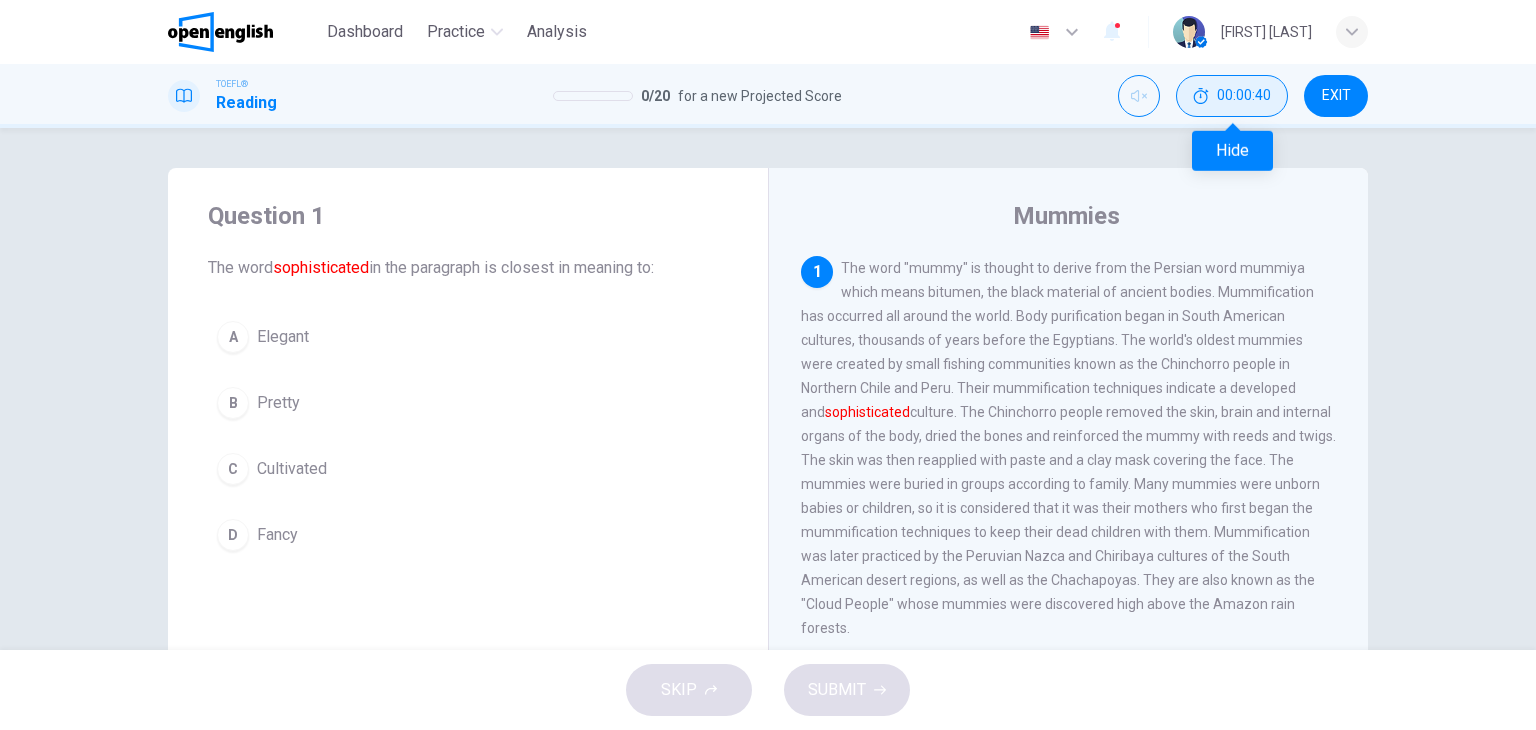 click at bounding box center (1201, 96) 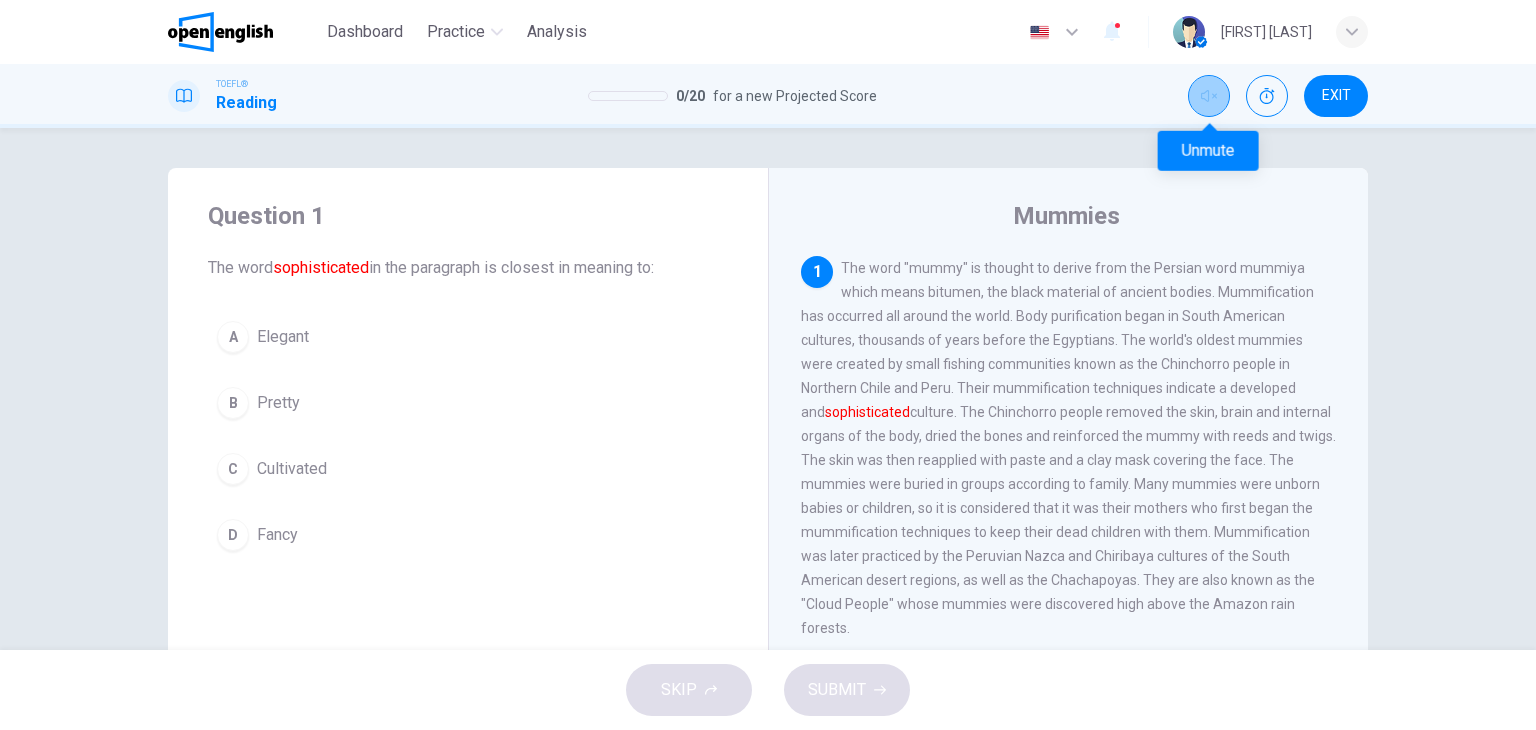 click at bounding box center [1209, 96] 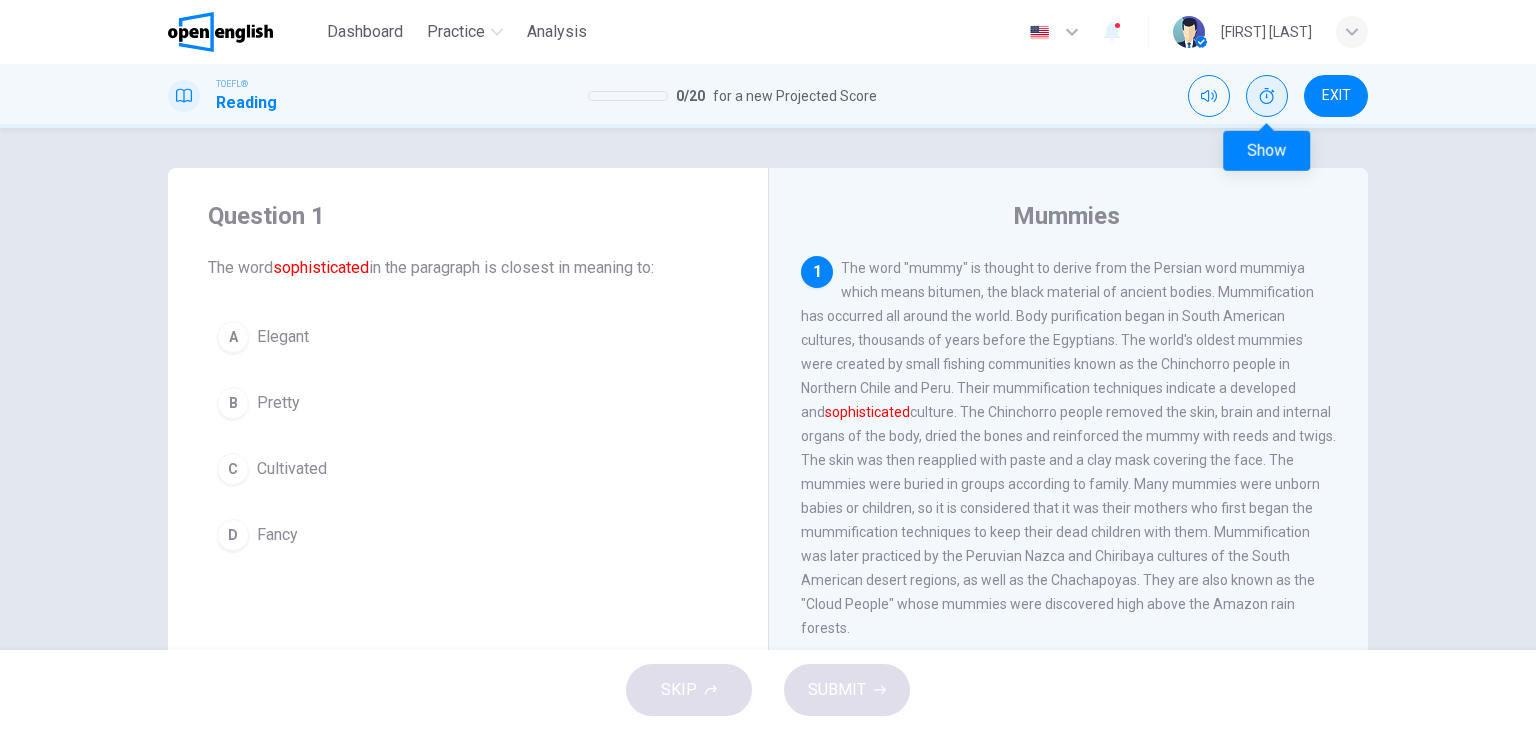 click at bounding box center (1267, 96) 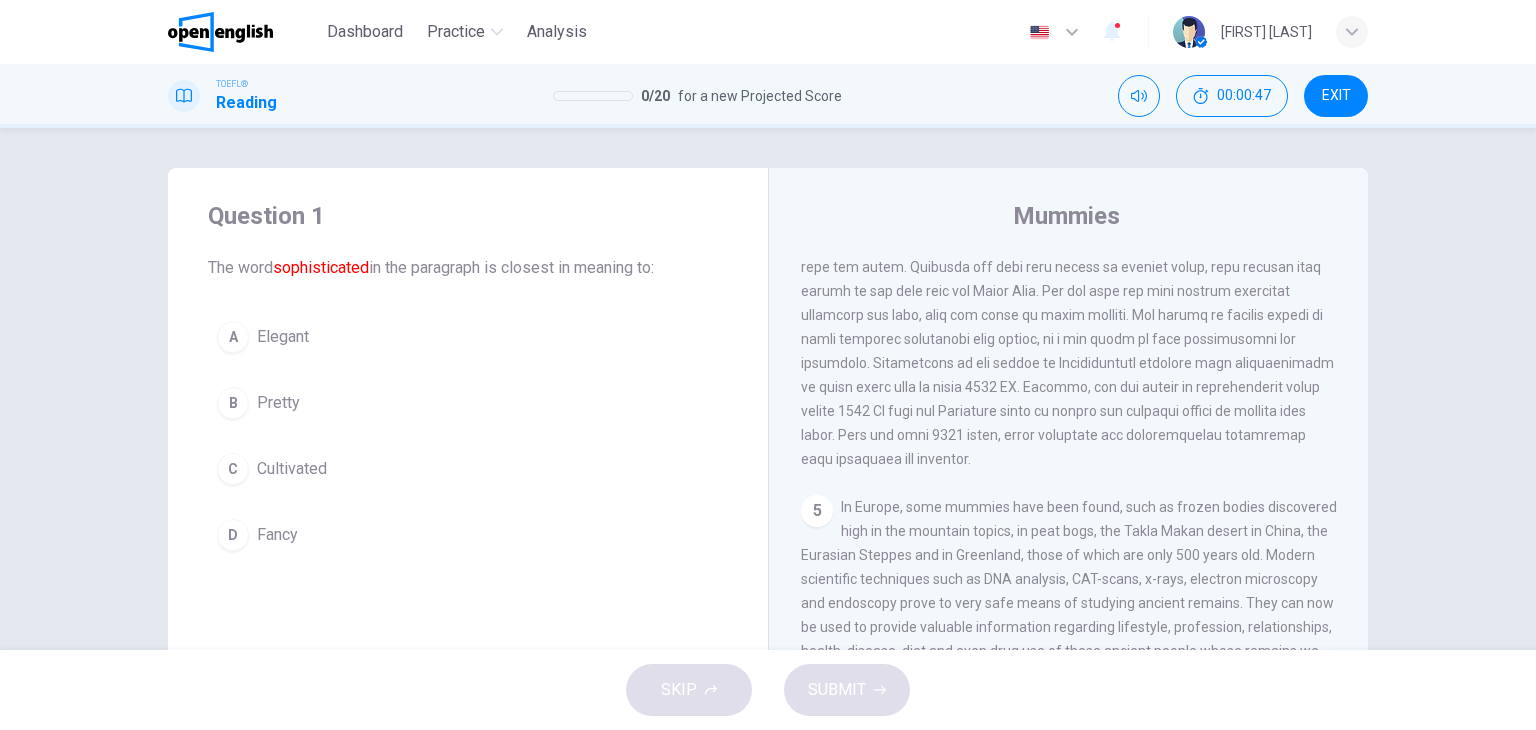 scroll, scrollTop: 1032, scrollLeft: 0, axis: vertical 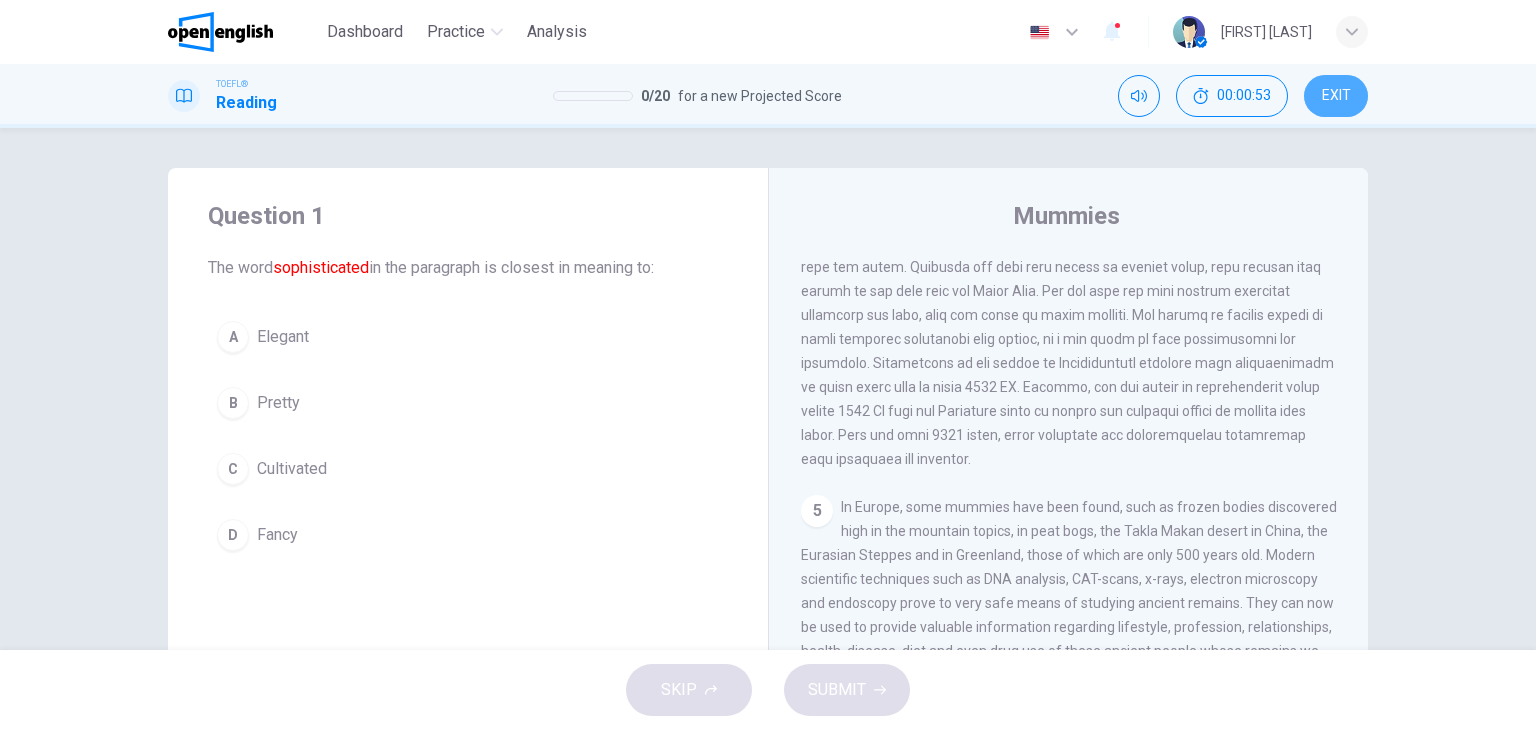 click on "EXIT" at bounding box center [1336, 96] 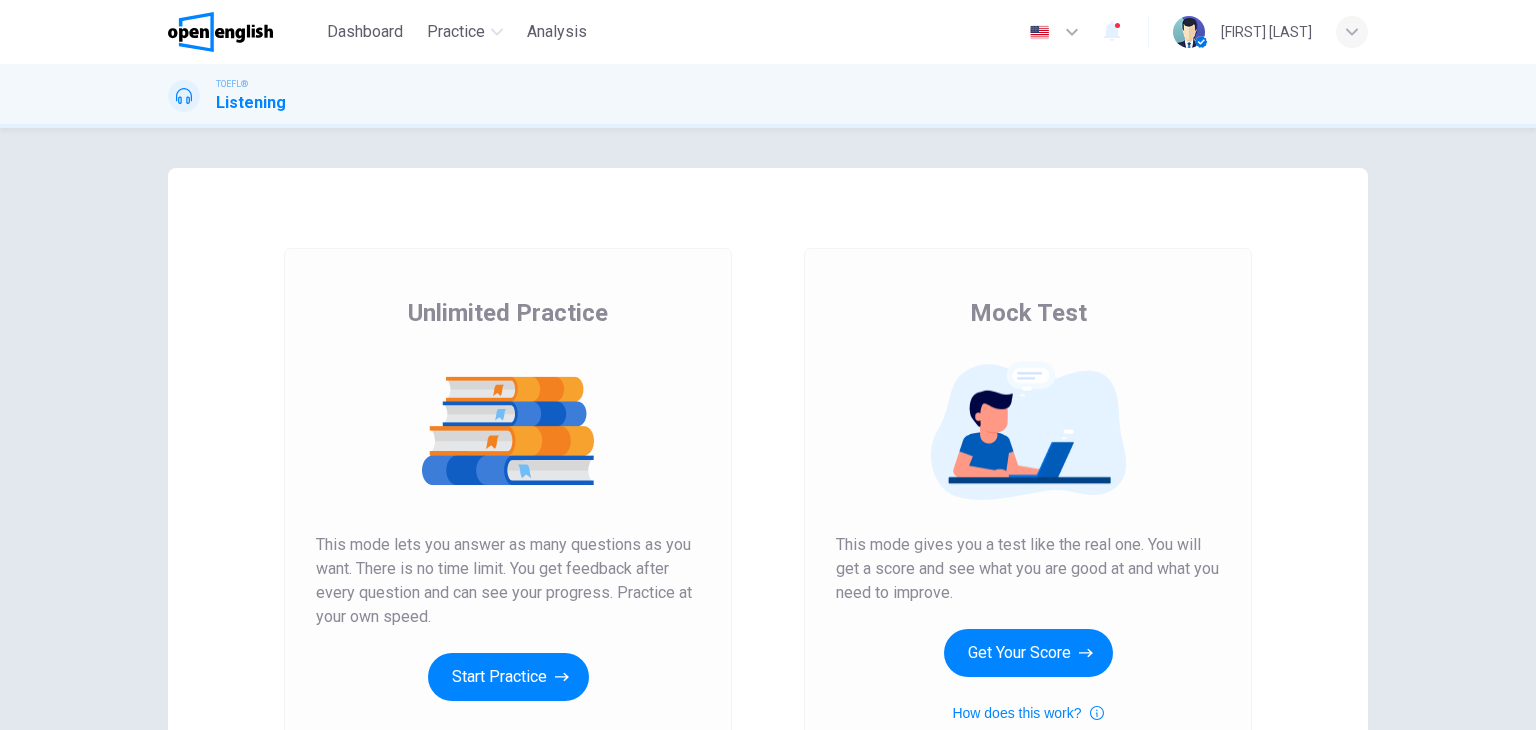 scroll, scrollTop: 0, scrollLeft: 0, axis: both 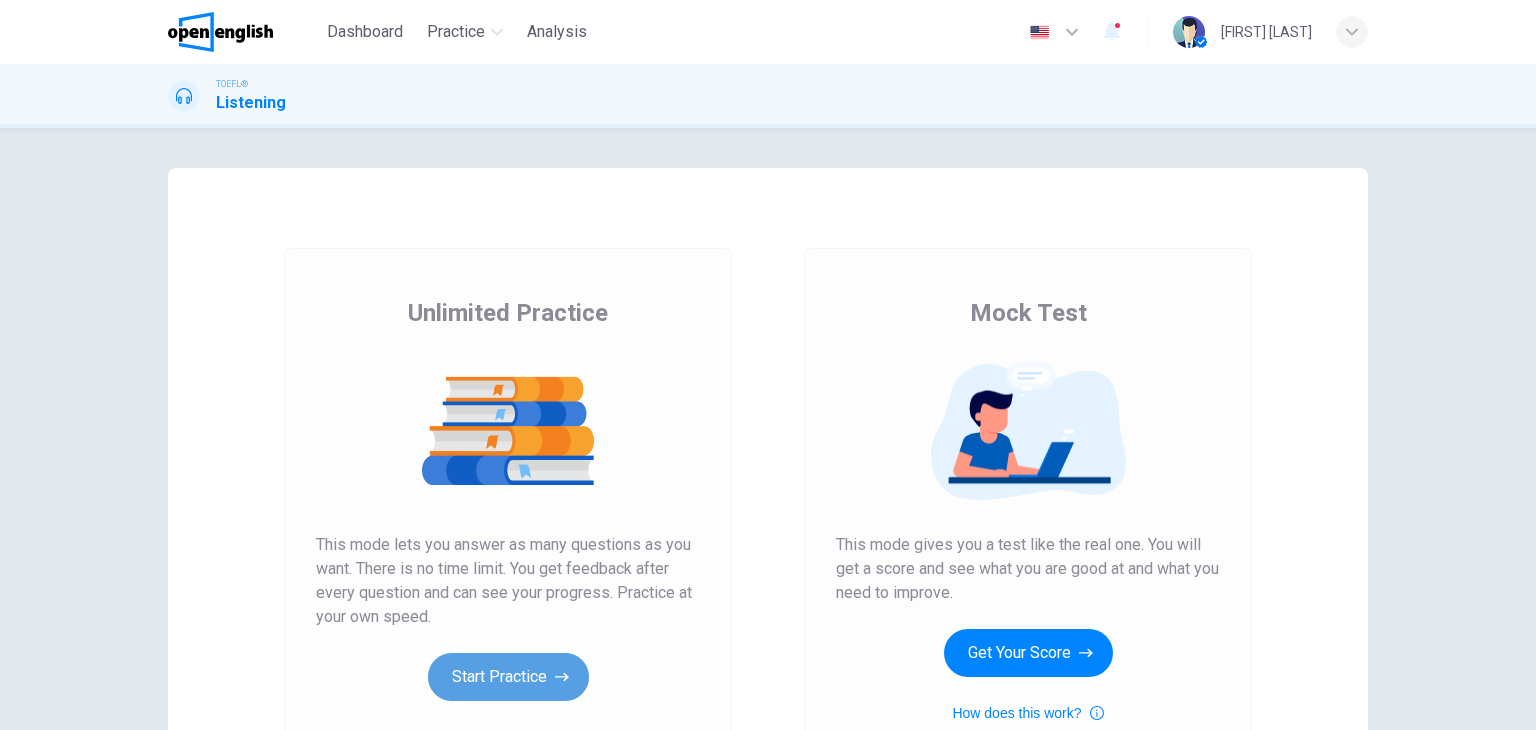 click on "Start Practice" at bounding box center (508, 677) 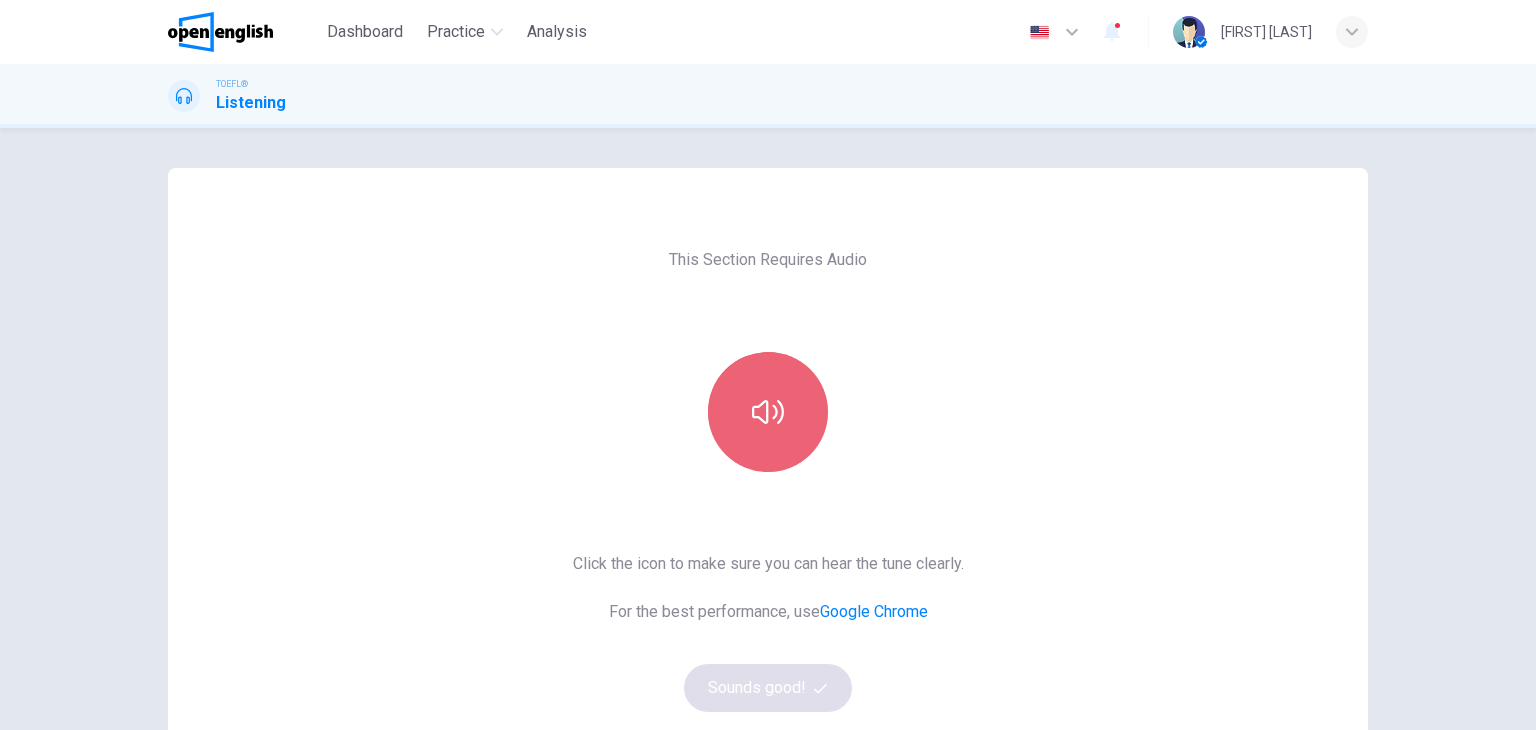 click at bounding box center [768, 412] 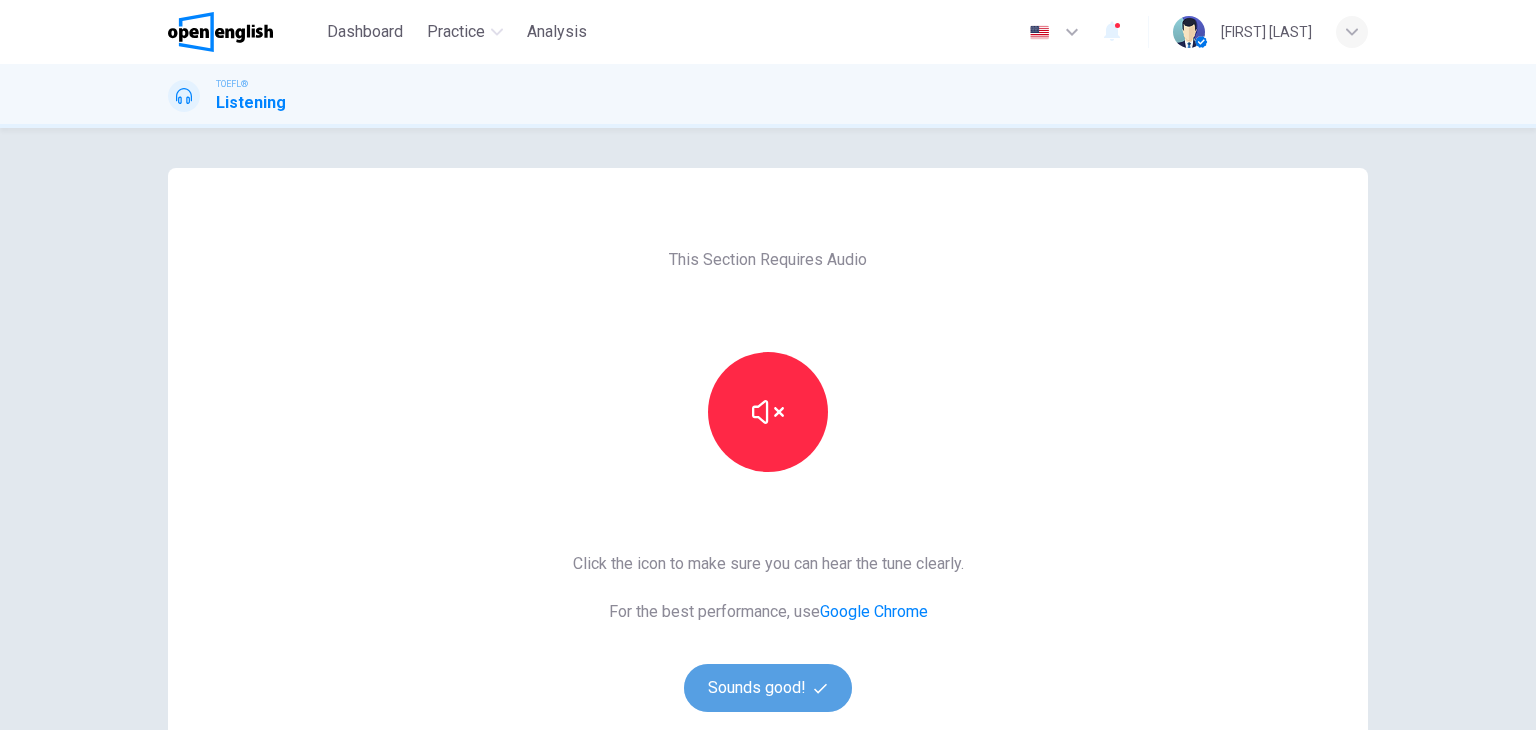 click on "Sounds good!" at bounding box center [768, 688] 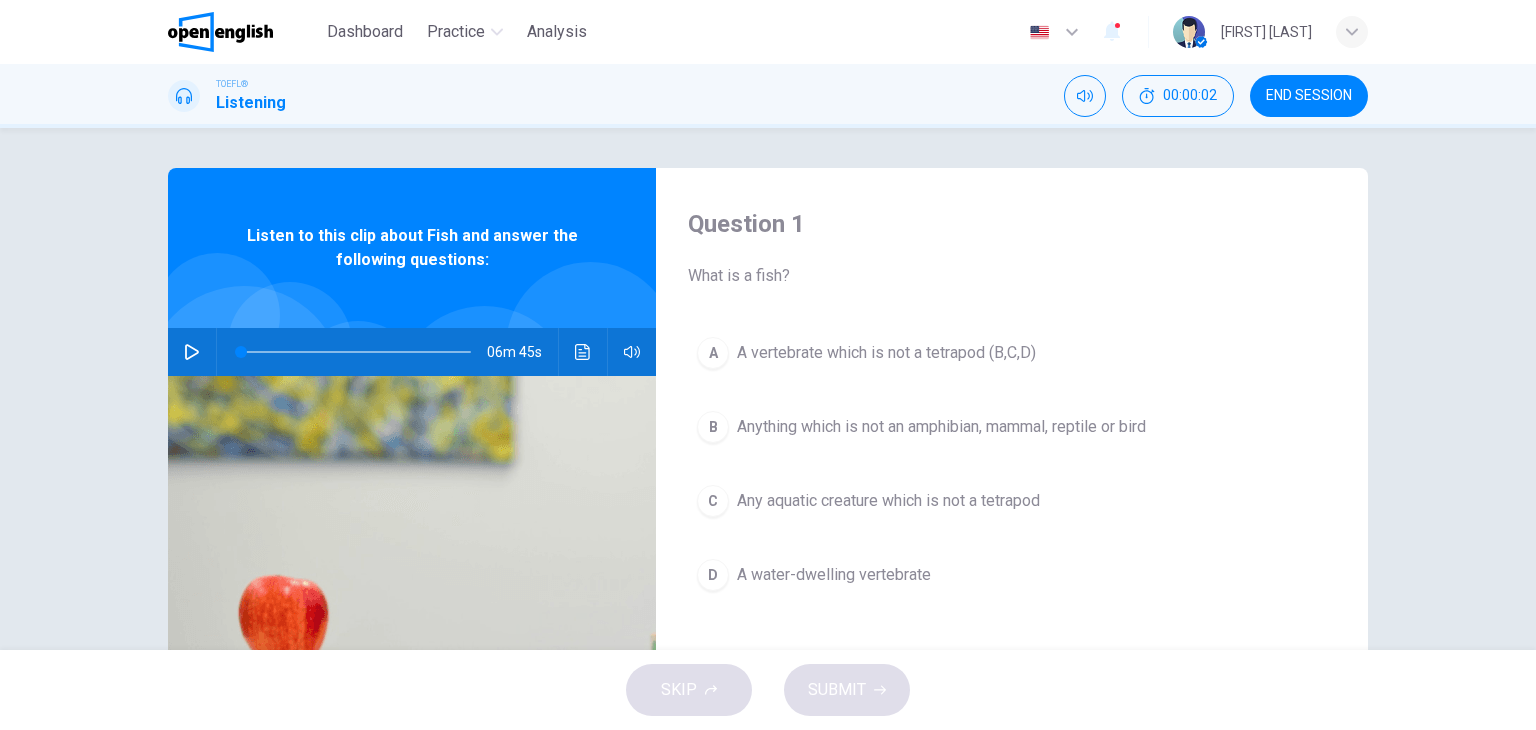 click at bounding box center (192, 352) 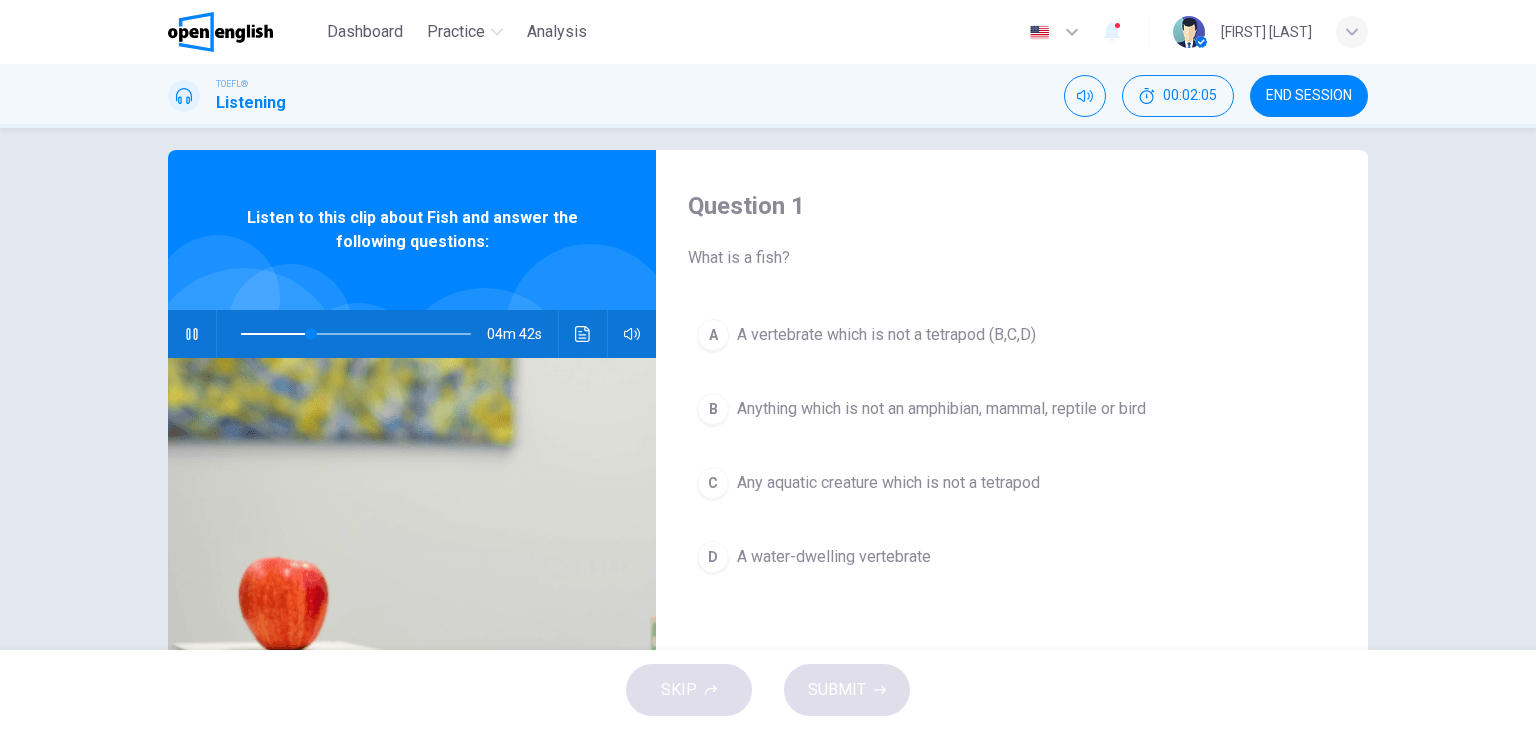 scroll, scrollTop: 0, scrollLeft: 0, axis: both 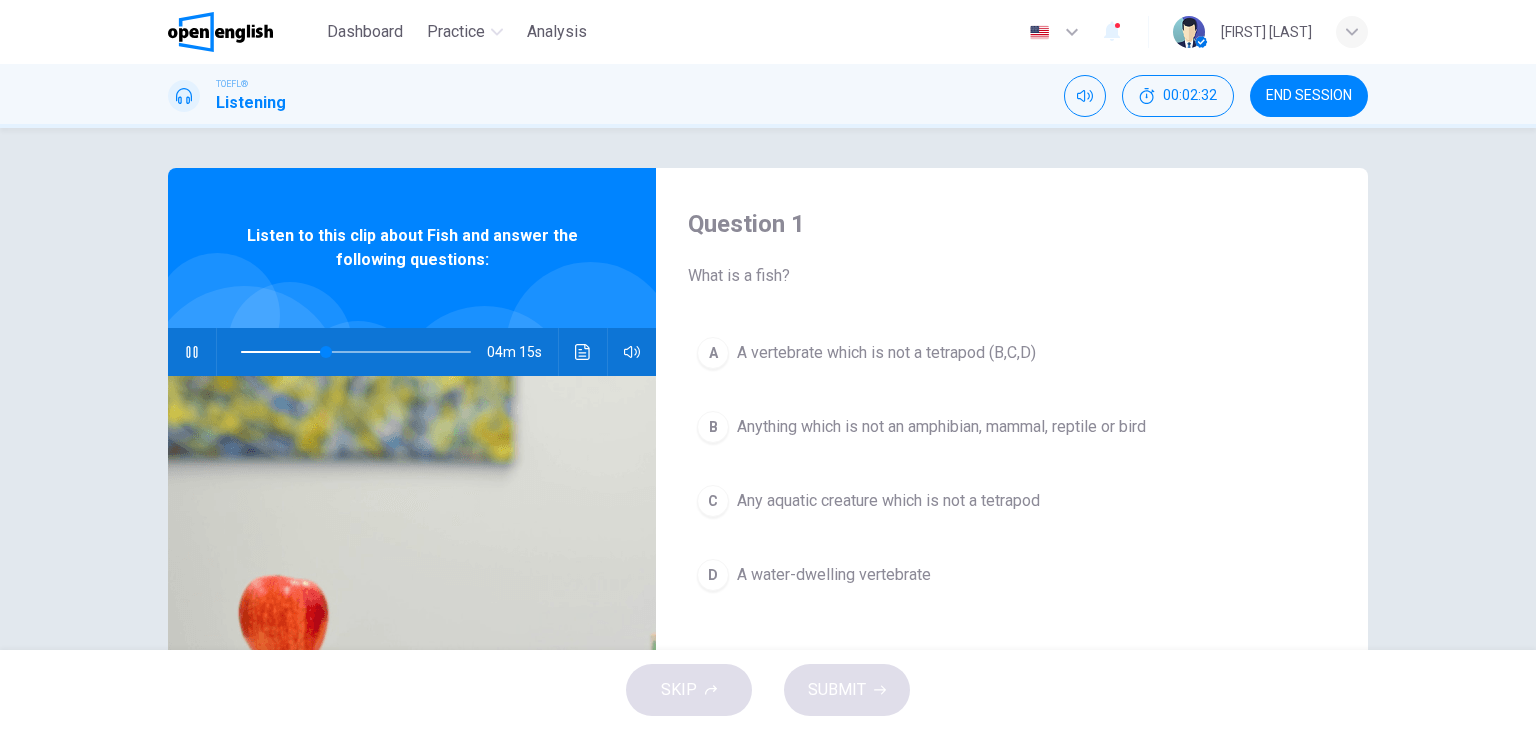 click on "A vertebrate which is not a tetrapod (B,C,D)" at bounding box center (886, 353) 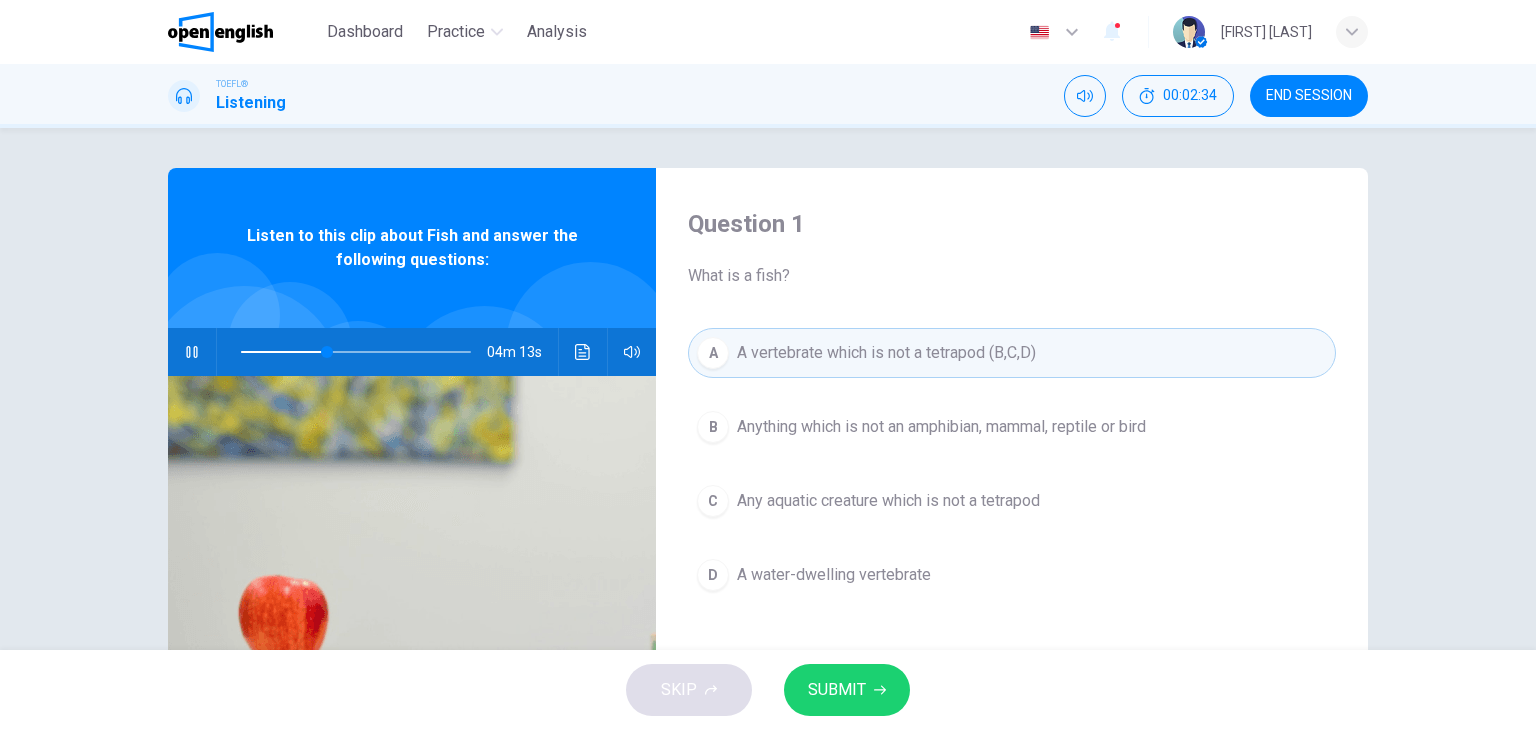 click on "SUBMIT" at bounding box center [837, 690] 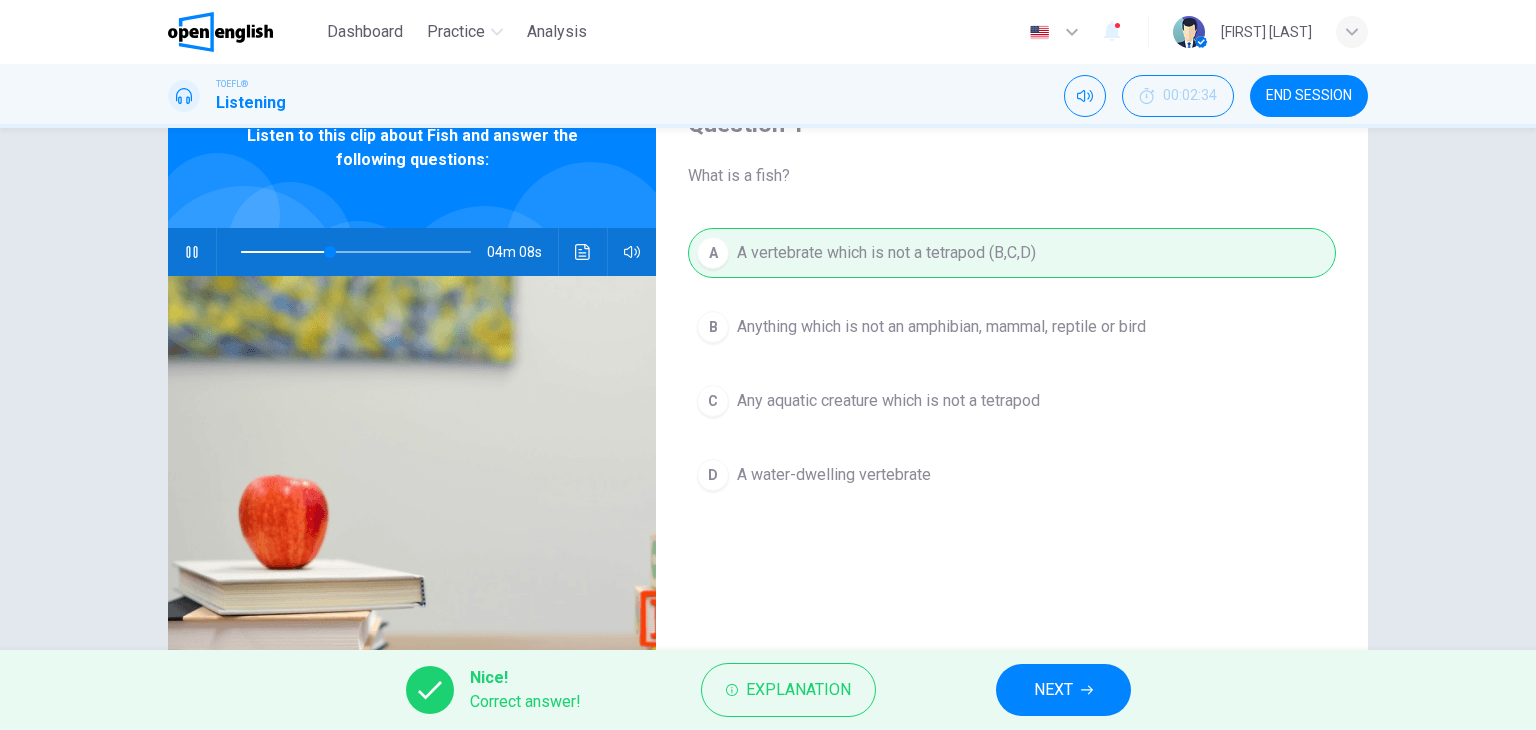 scroll, scrollTop: 0, scrollLeft: 0, axis: both 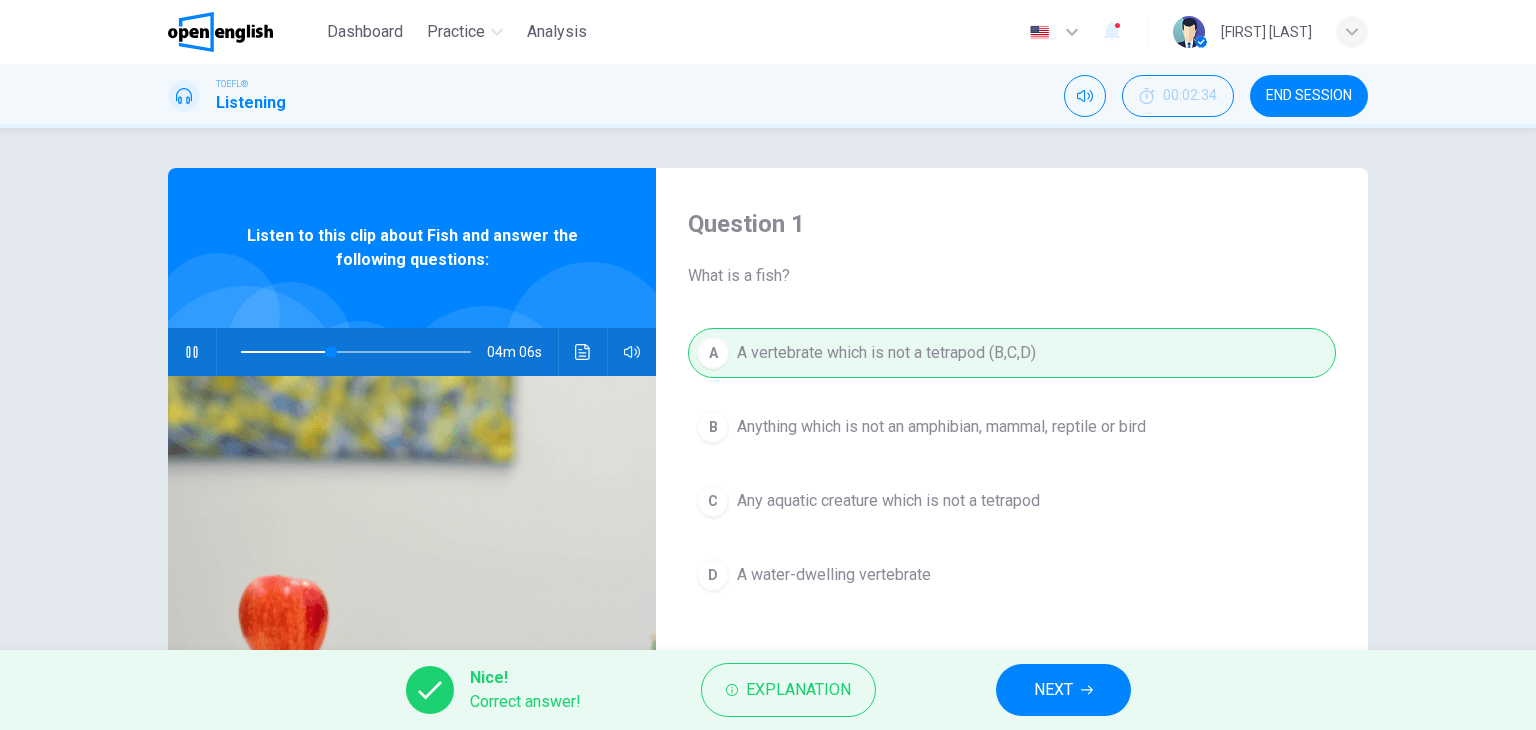 click on "NEXT" at bounding box center [1053, 690] 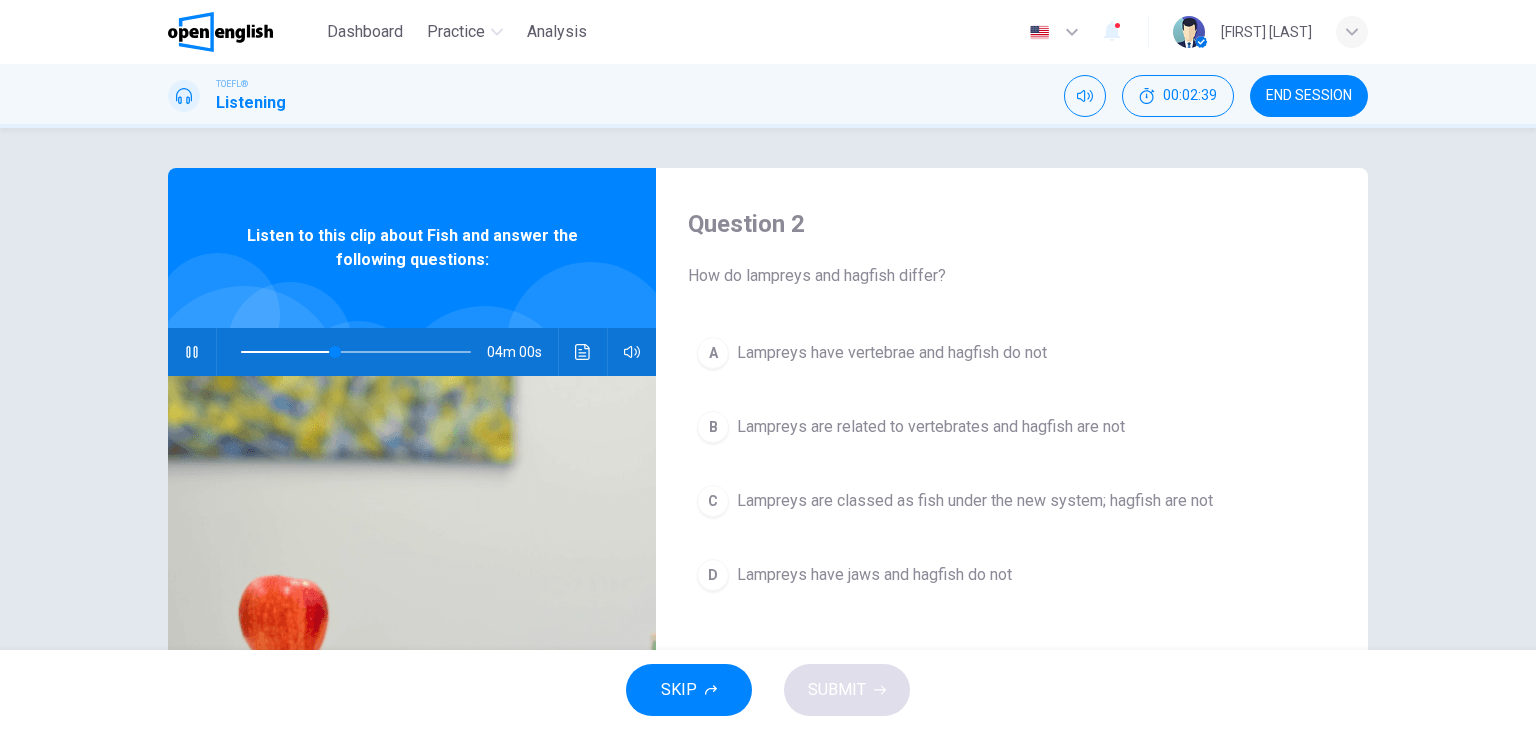 click at bounding box center (356, 352) 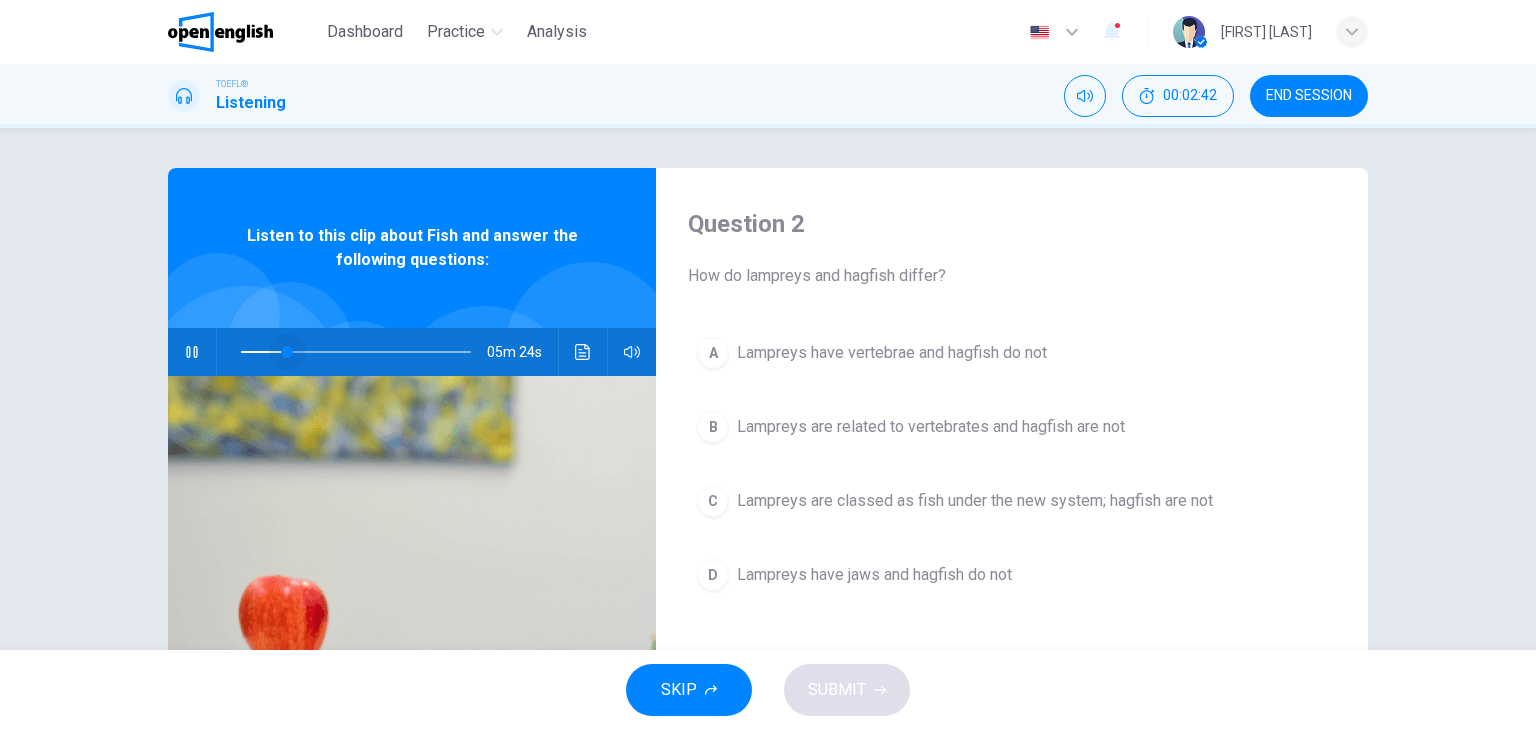 click at bounding box center (356, 352) 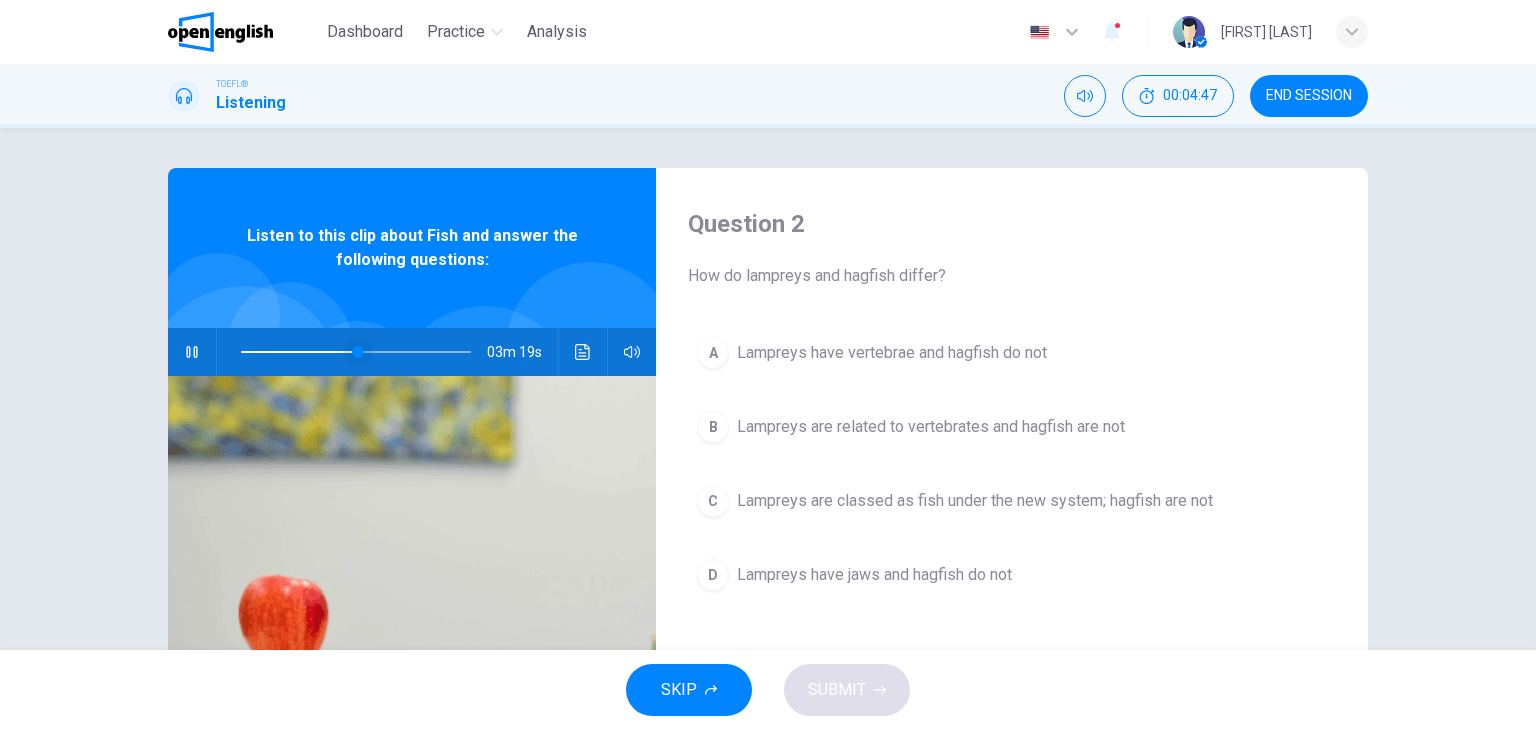 click at bounding box center [358, 352] 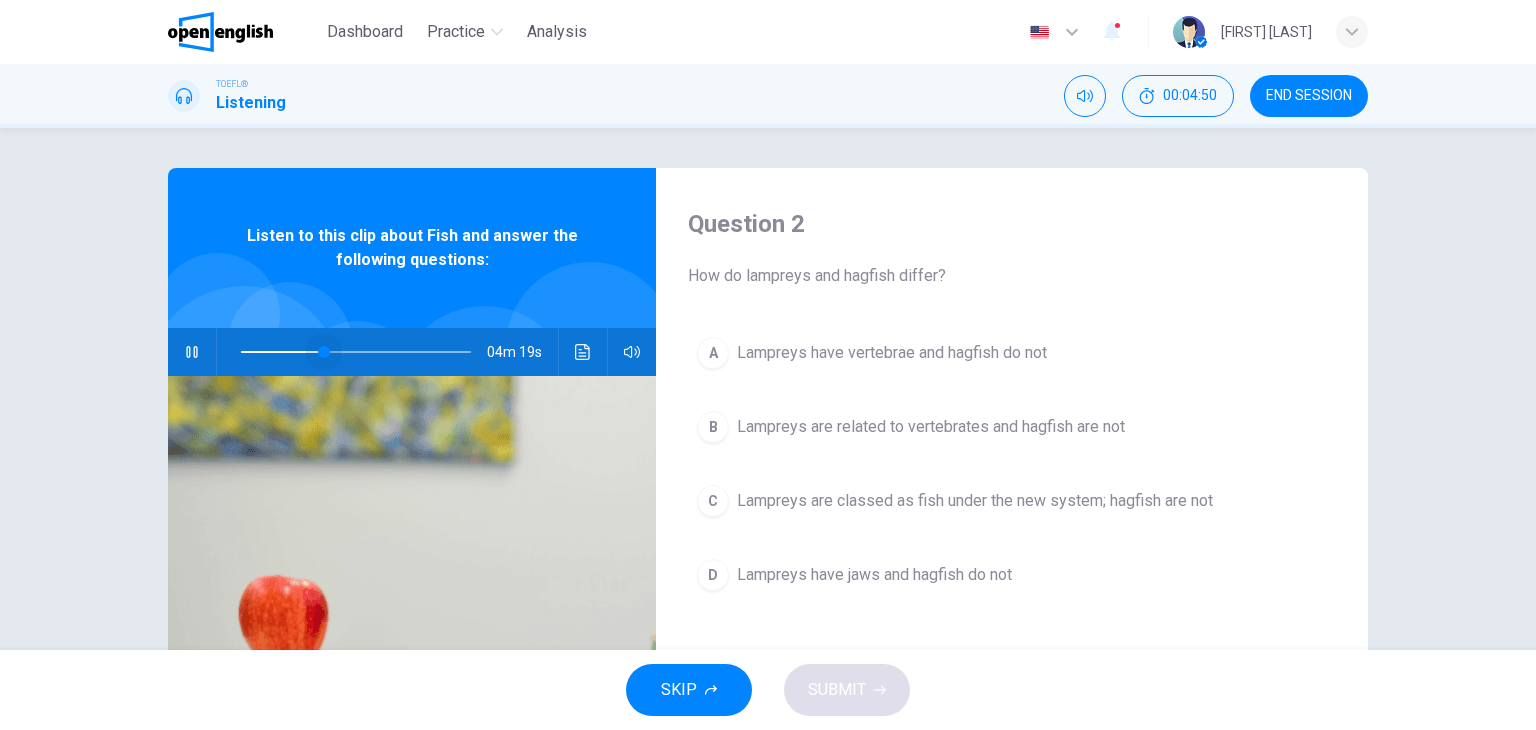 click at bounding box center [324, 352] 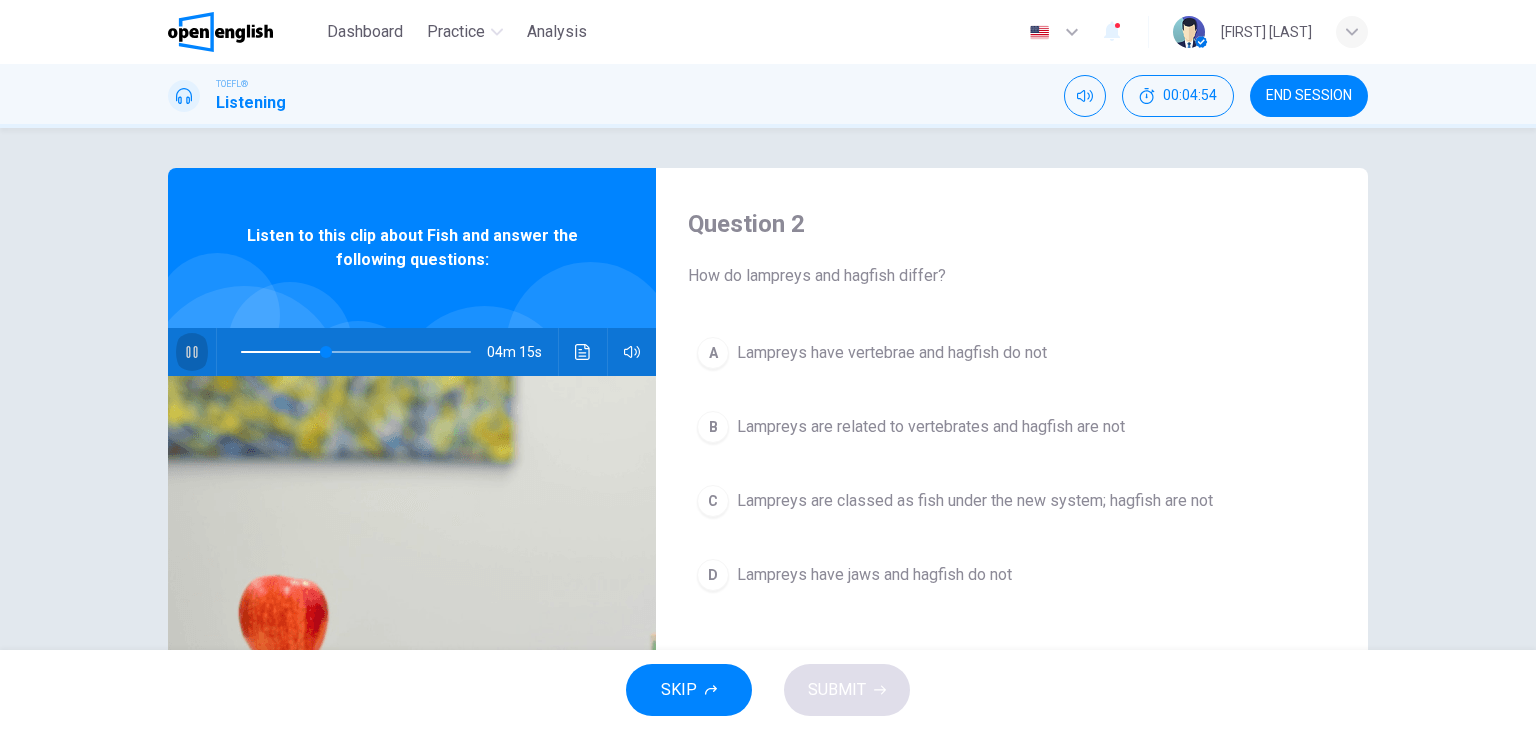click at bounding box center (191, 352) 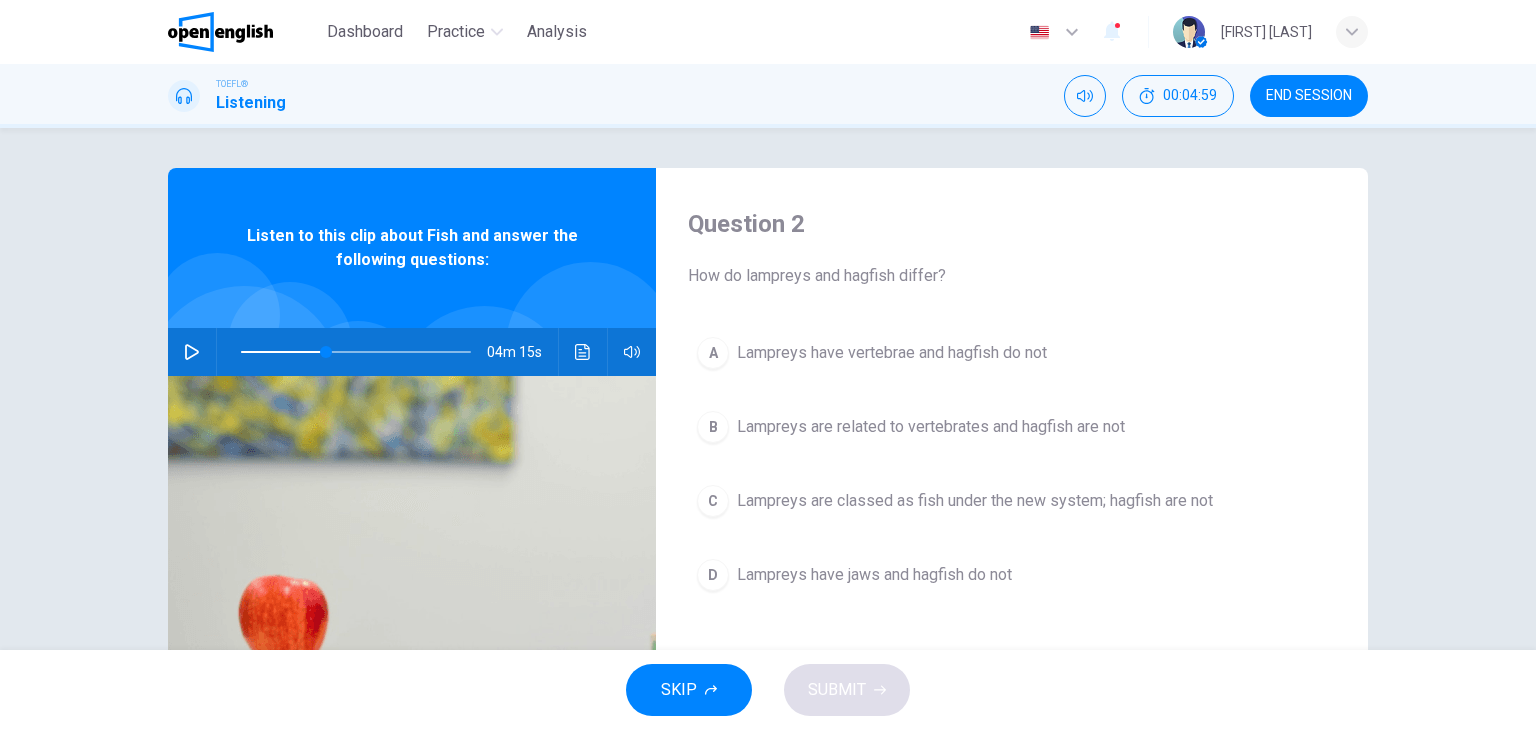 click at bounding box center [192, 352] 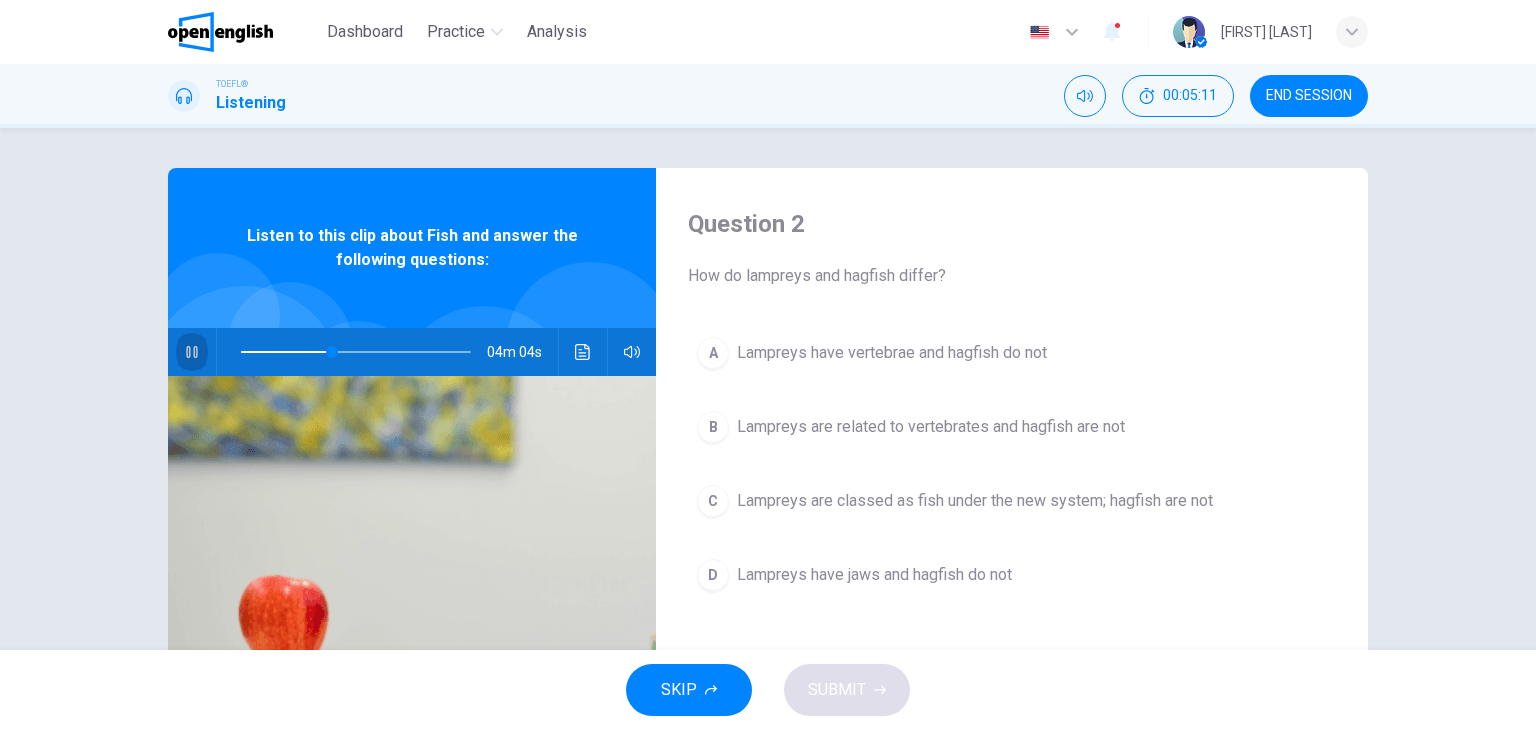 click at bounding box center (191, 352) 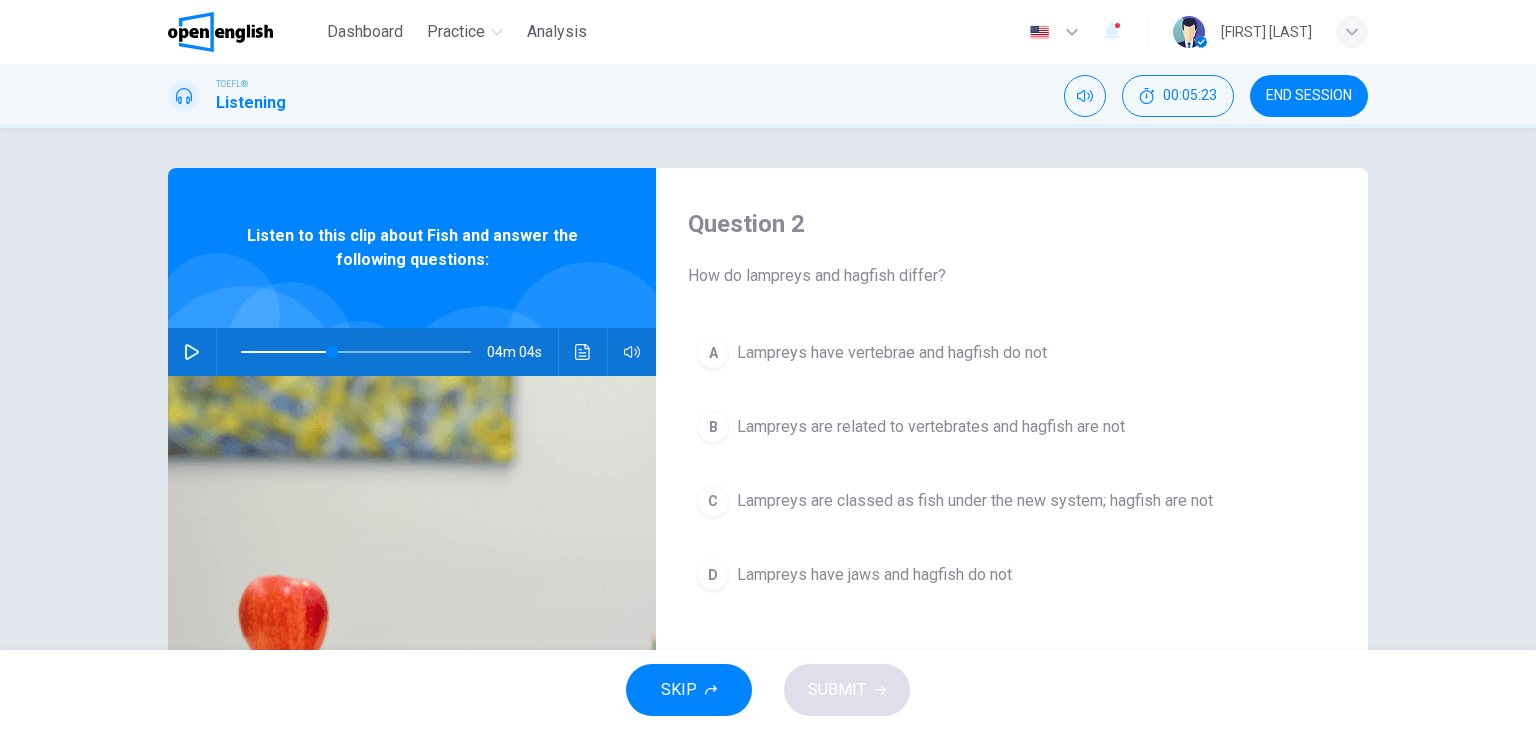 click at bounding box center [192, 352] 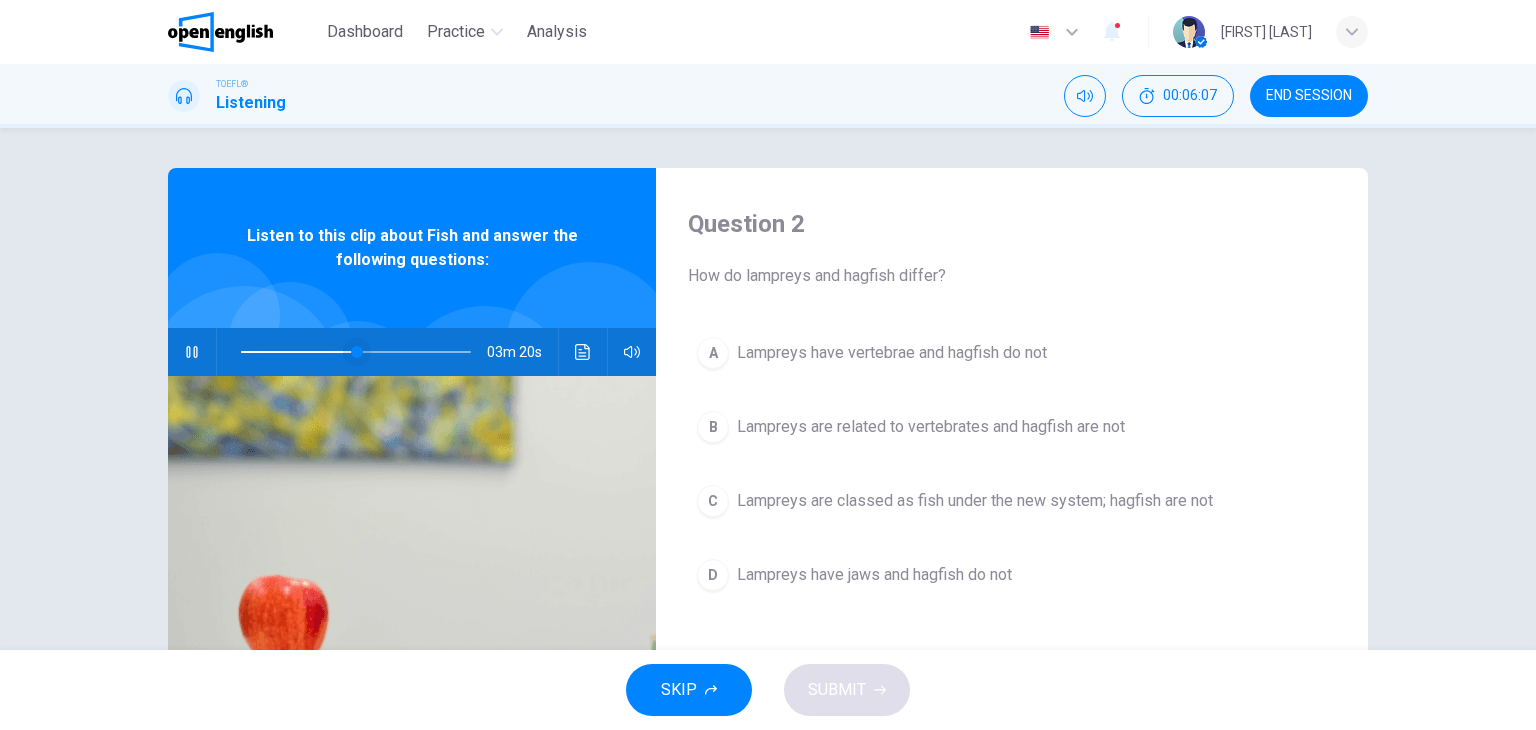 click at bounding box center [357, 352] 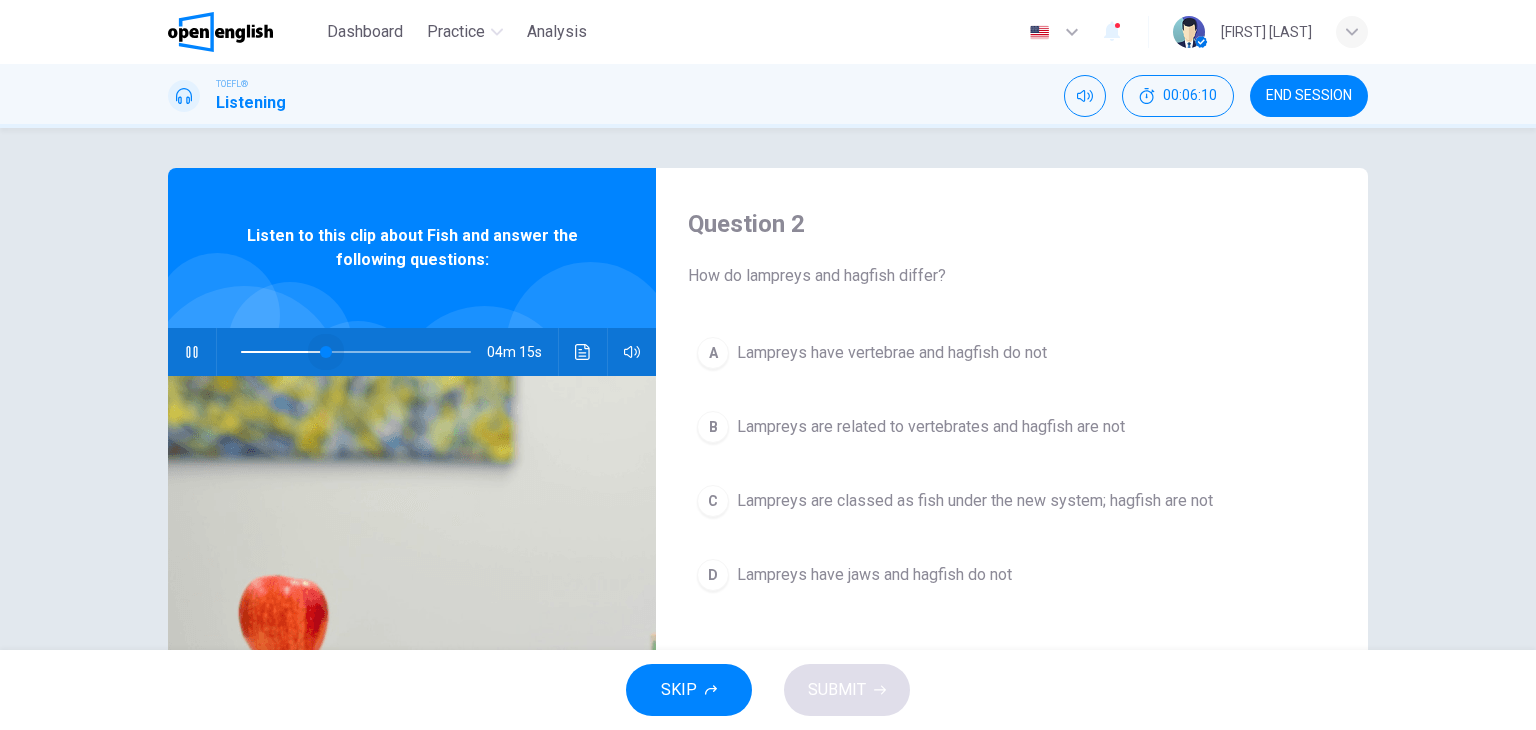 click at bounding box center [326, 352] 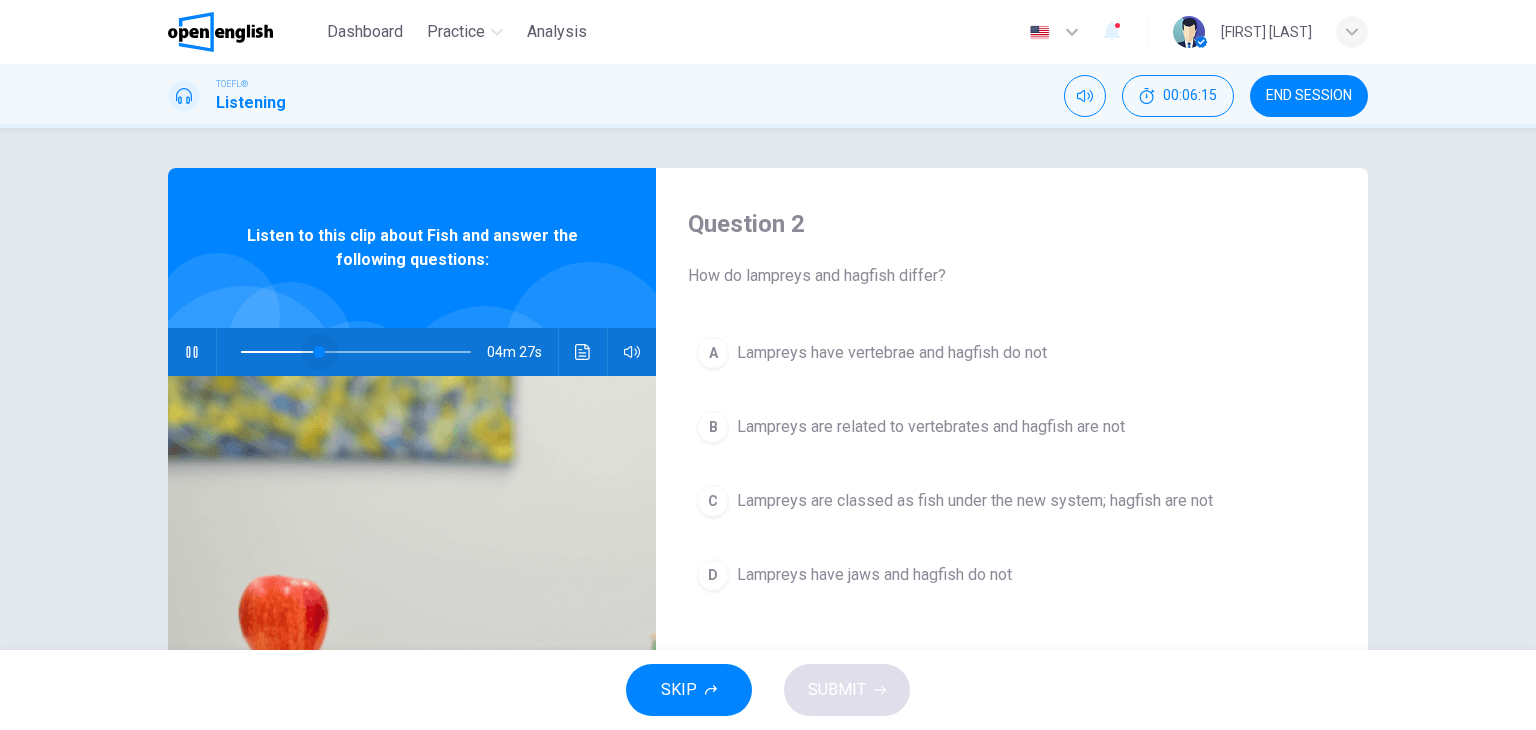 click at bounding box center (319, 352) 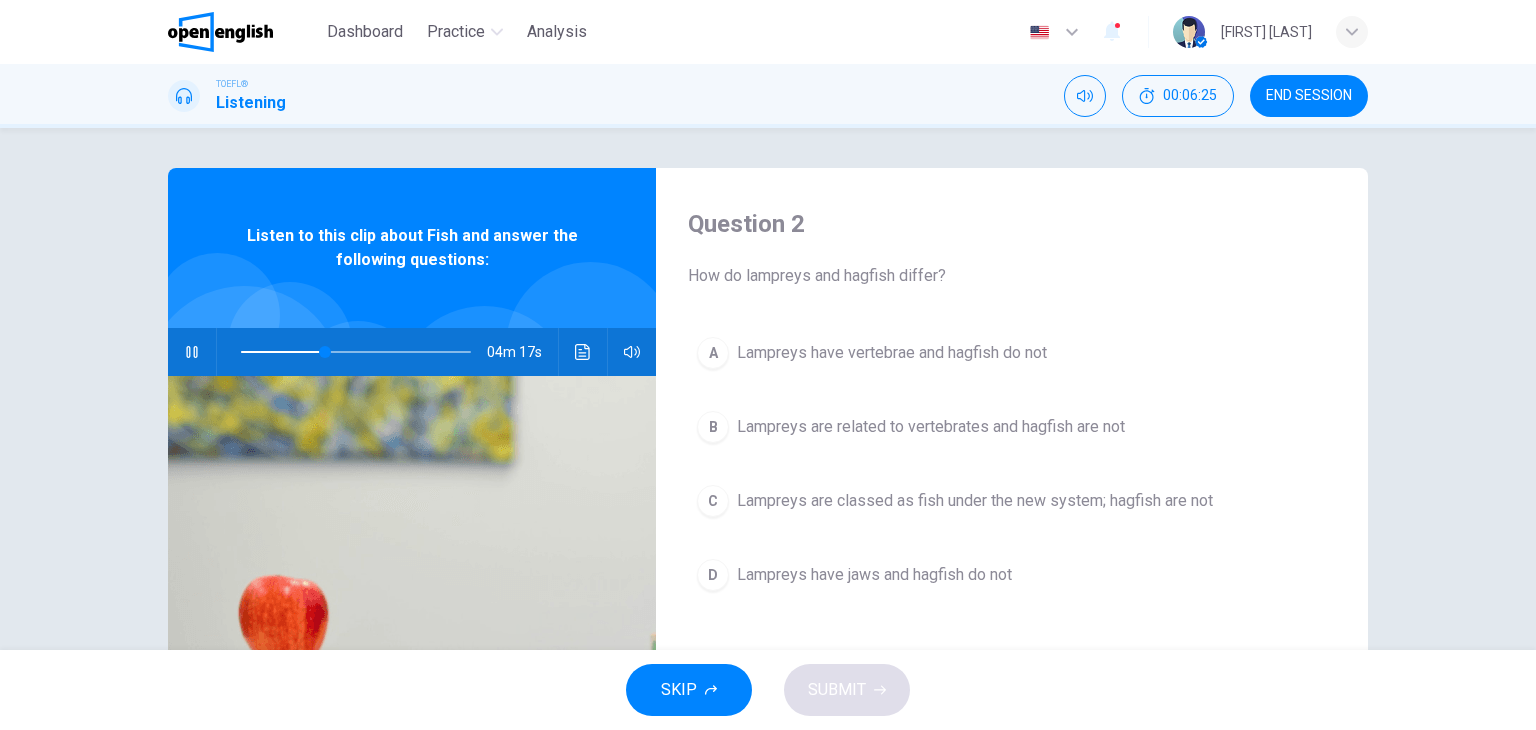 click at bounding box center (191, 352) 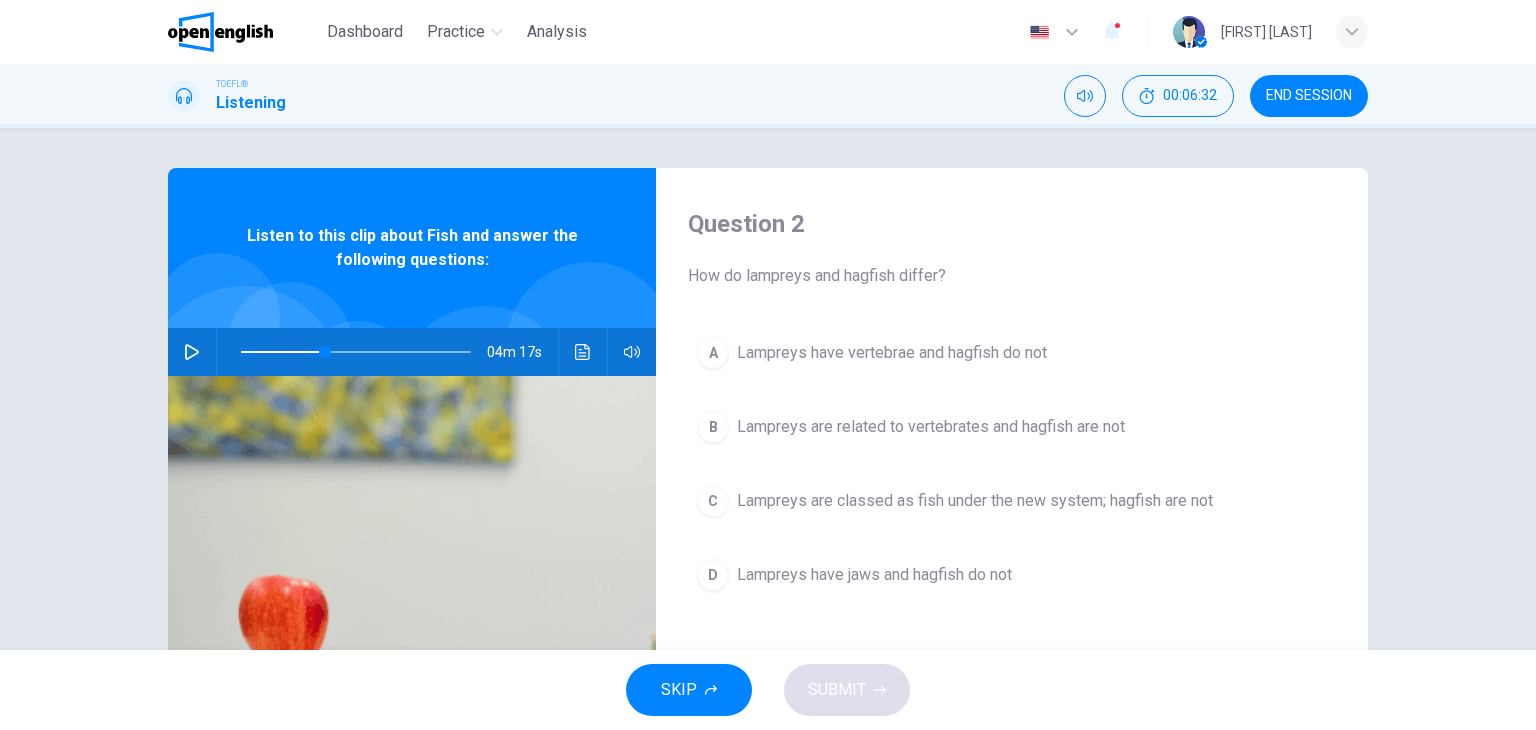 click at bounding box center [192, 352] 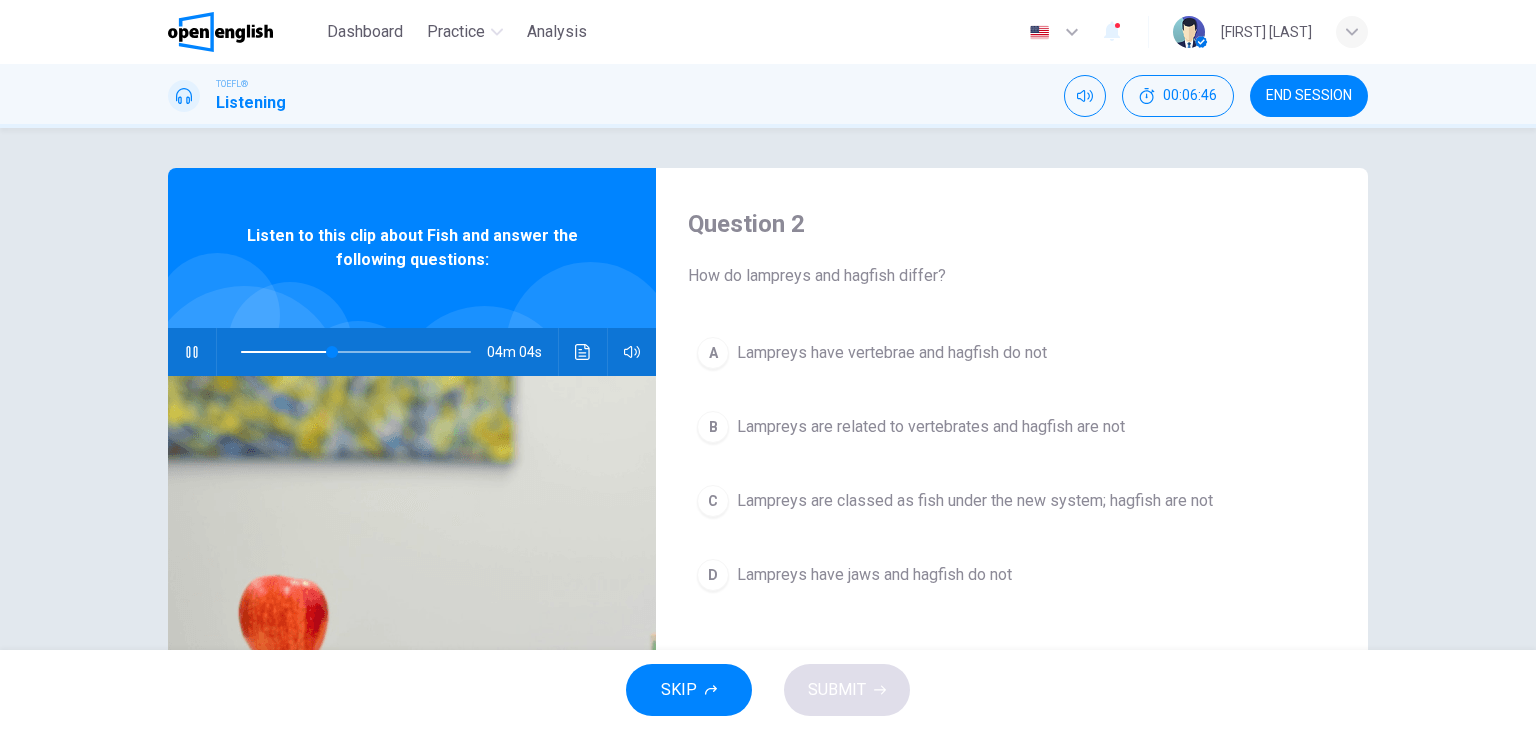 click at bounding box center (191, 352) 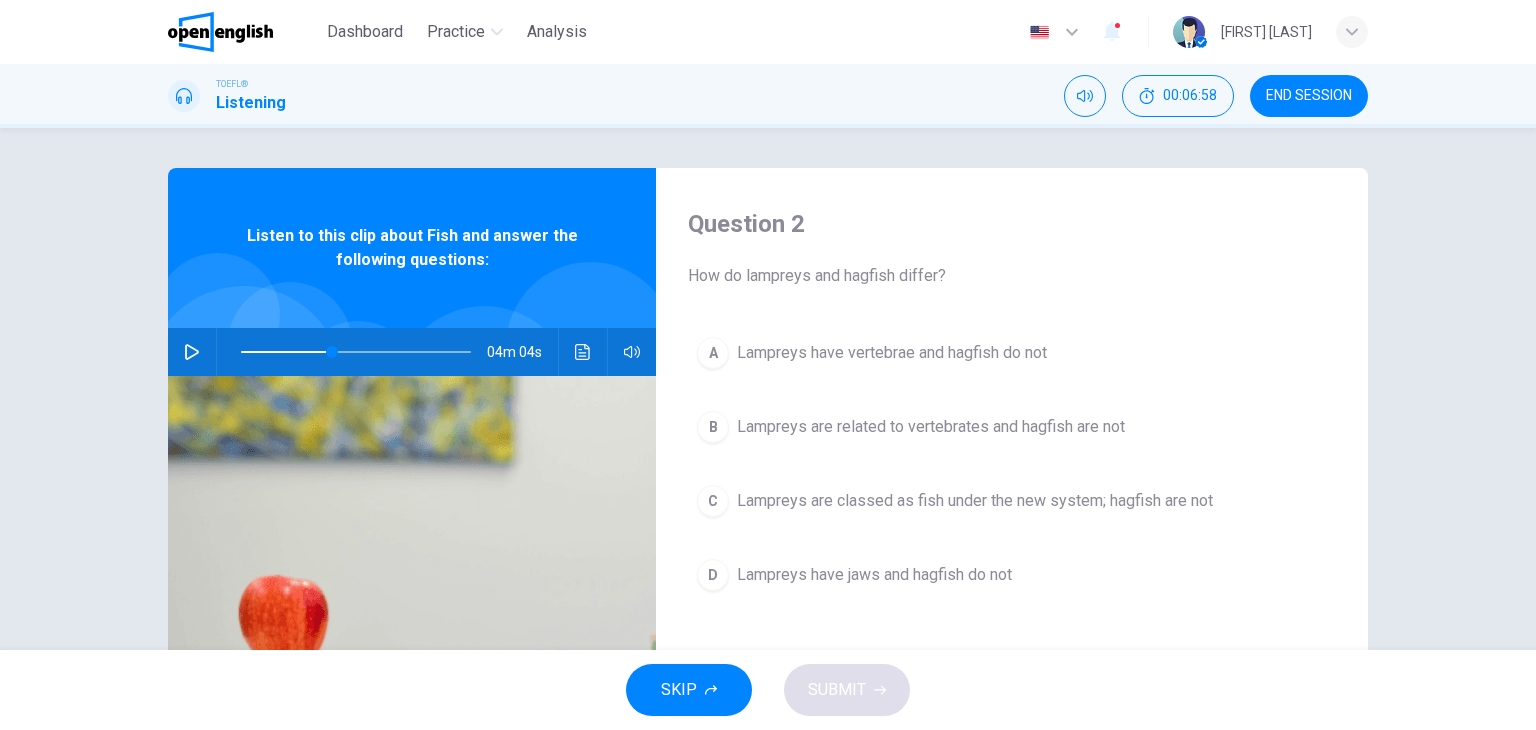 click at bounding box center [192, 352] 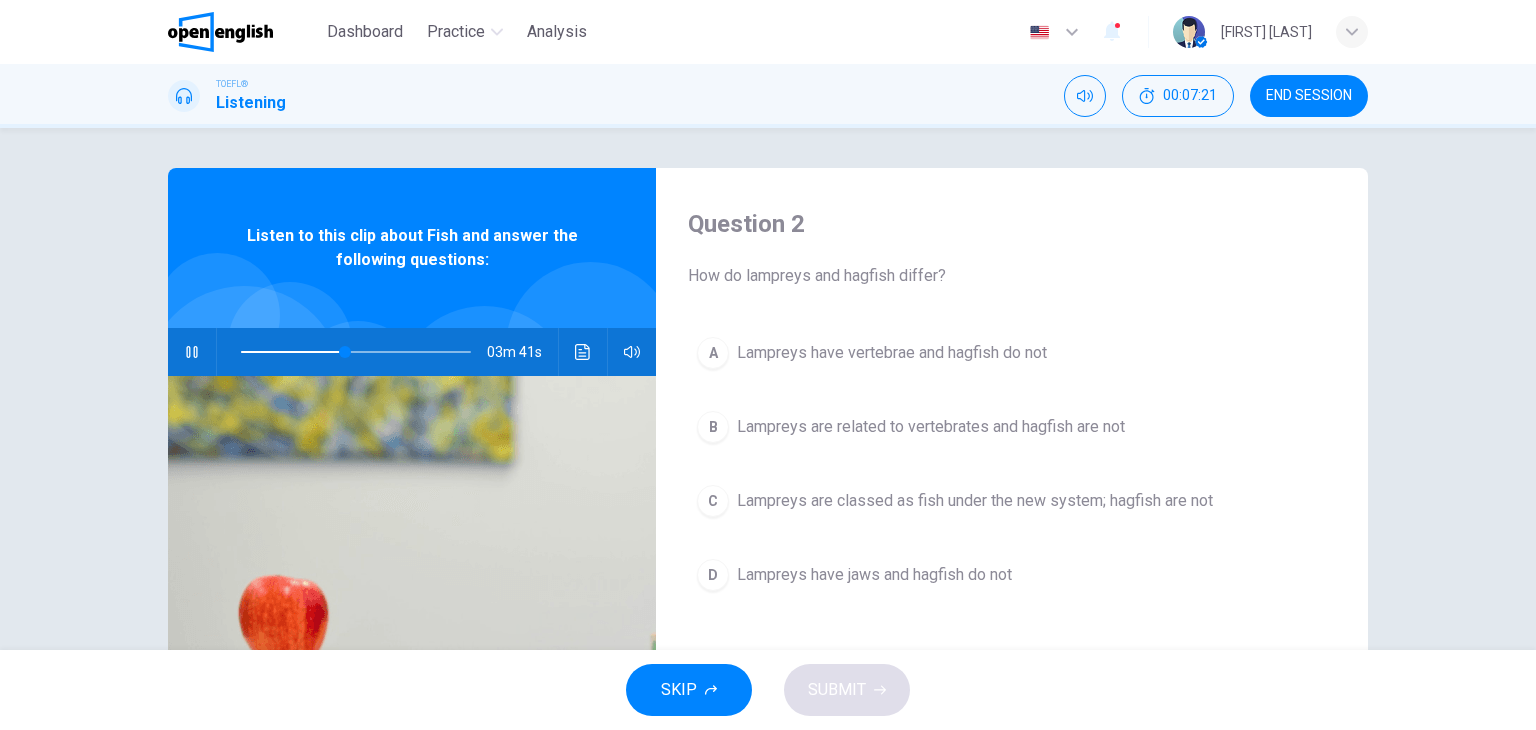 click at bounding box center (192, 352) 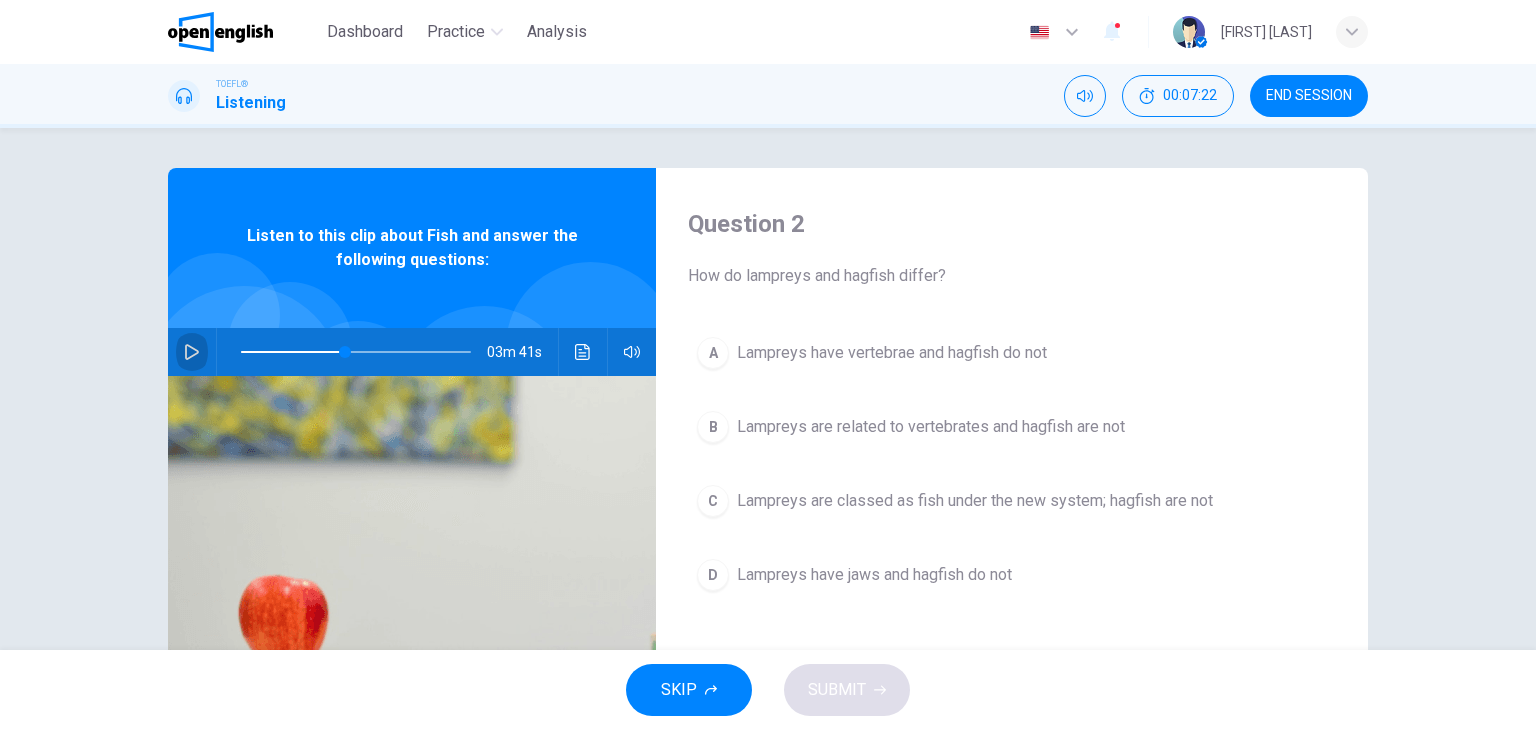 click at bounding box center [192, 352] 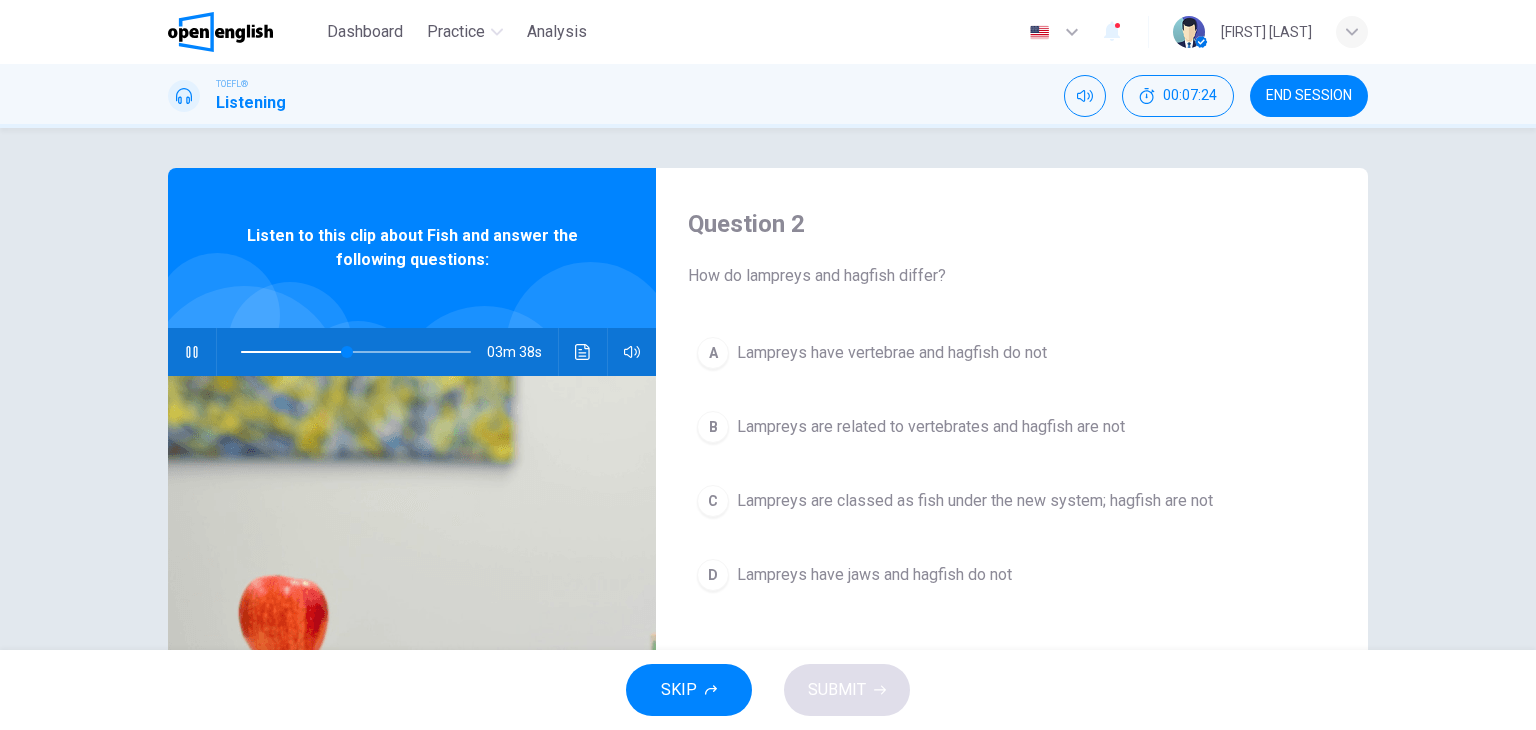 click at bounding box center [192, 352] 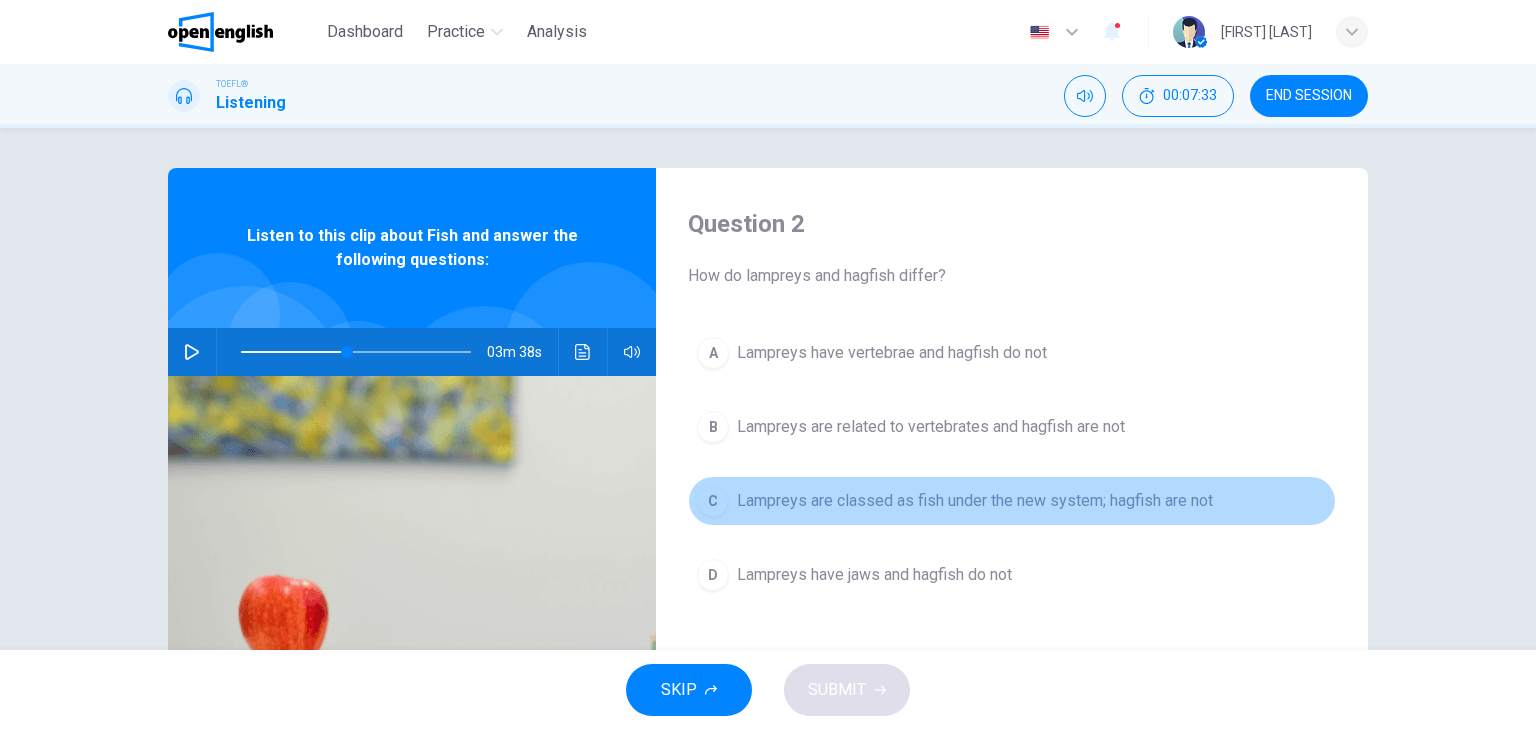 click on "Lampreys are classed as fish under the new system; hagfish are not" at bounding box center [892, 353] 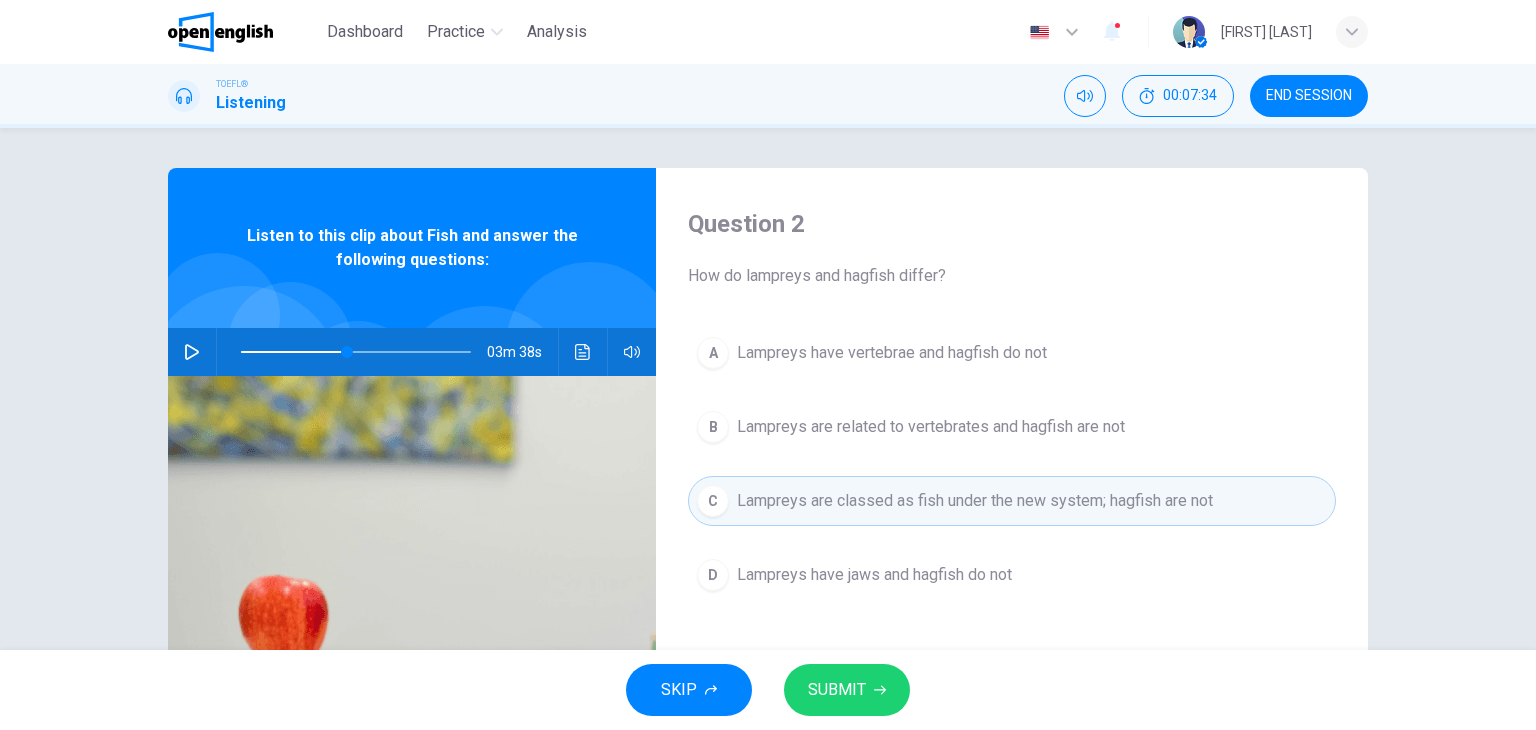click on "SUBMIT" at bounding box center (837, 690) 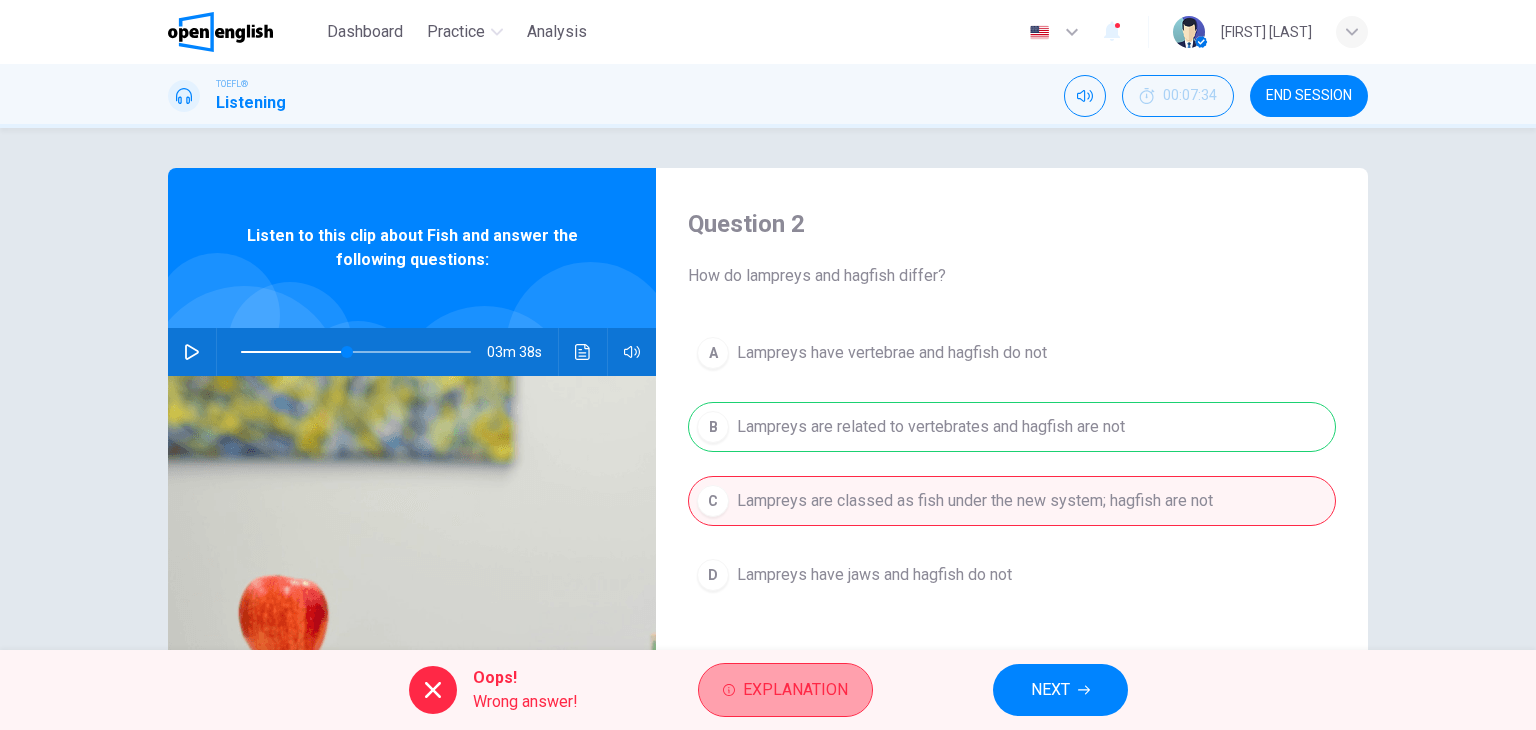click on "Explanation" at bounding box center (795, 690) 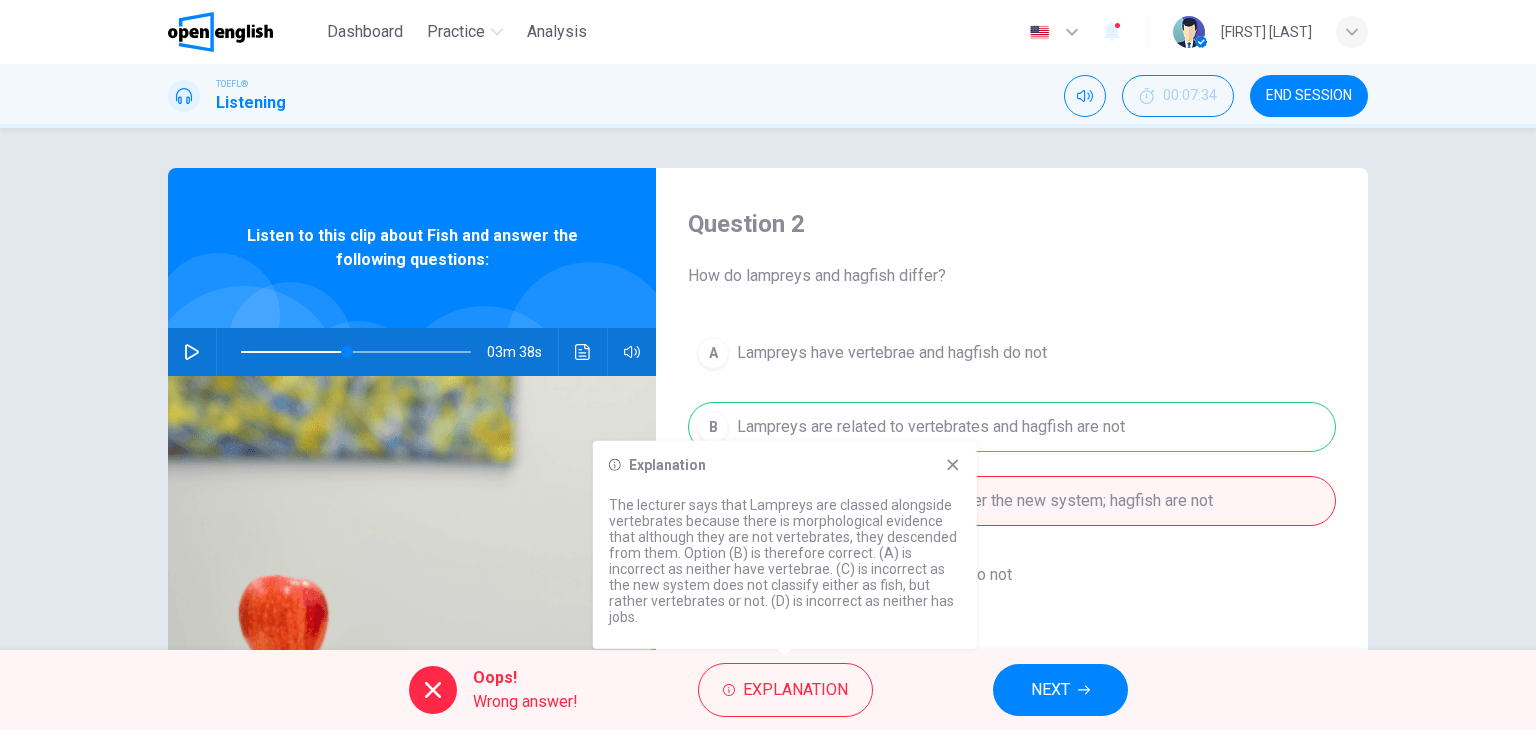 click at bounding box center [952, 464] 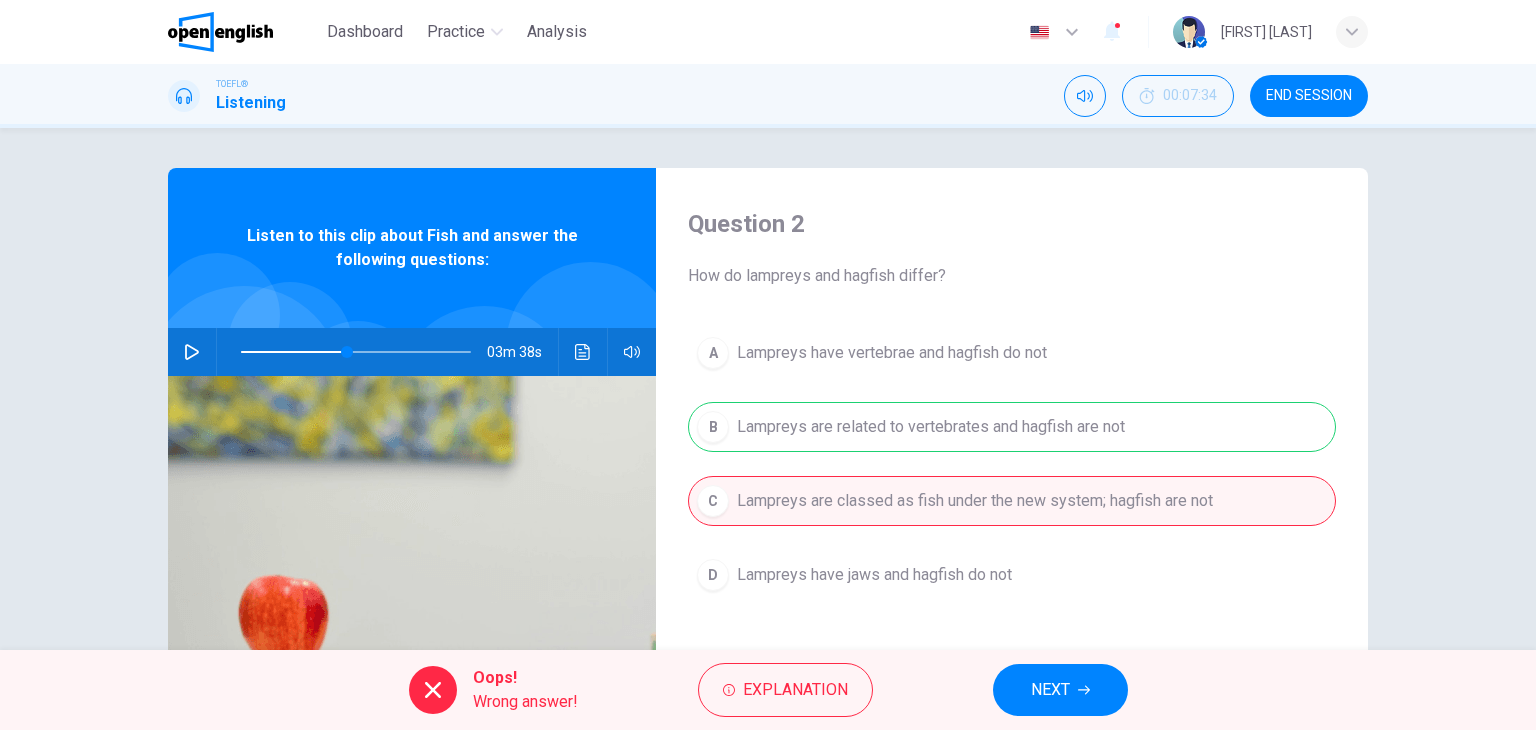 click on "NEXT" at bounding box center [1050, 690] 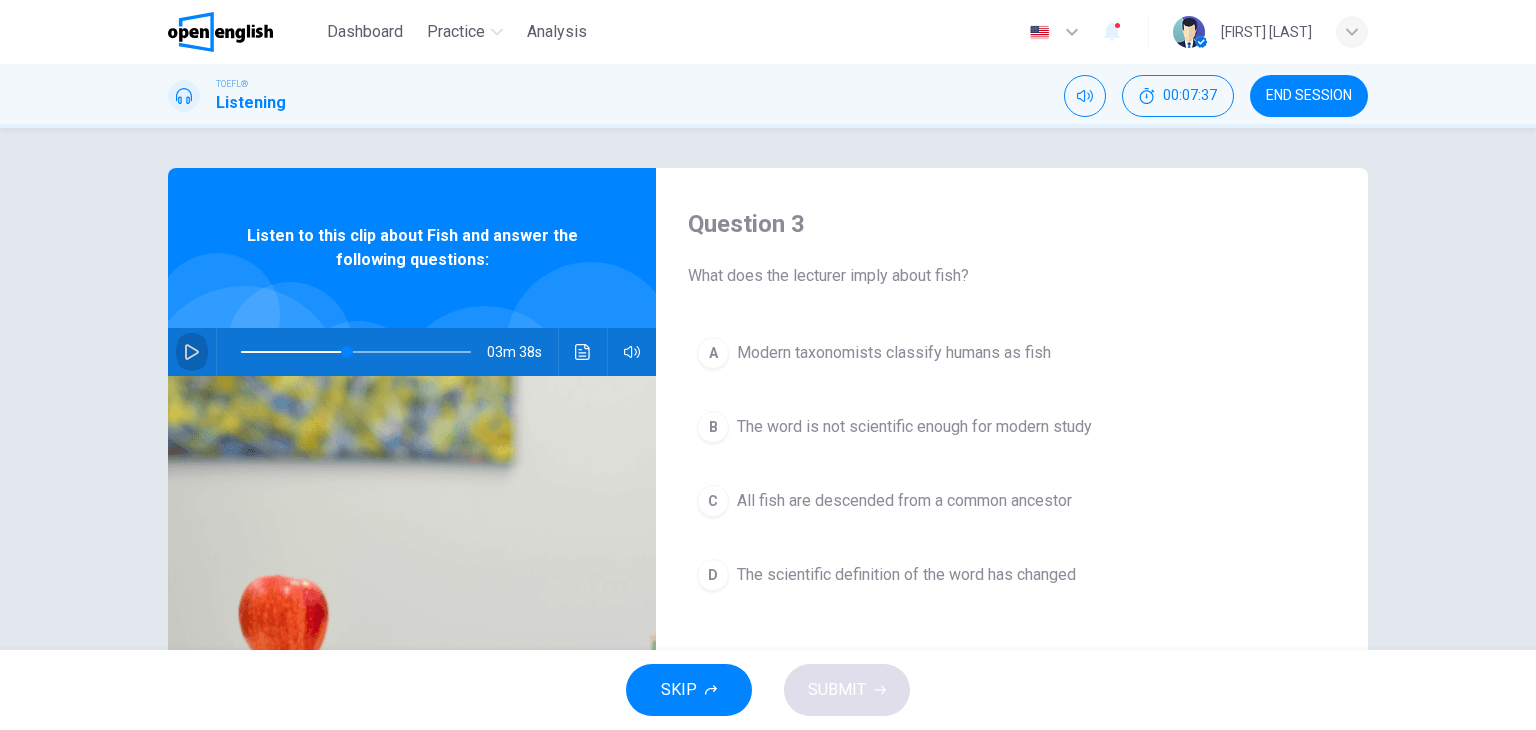 click at bounding box center (192, 352) 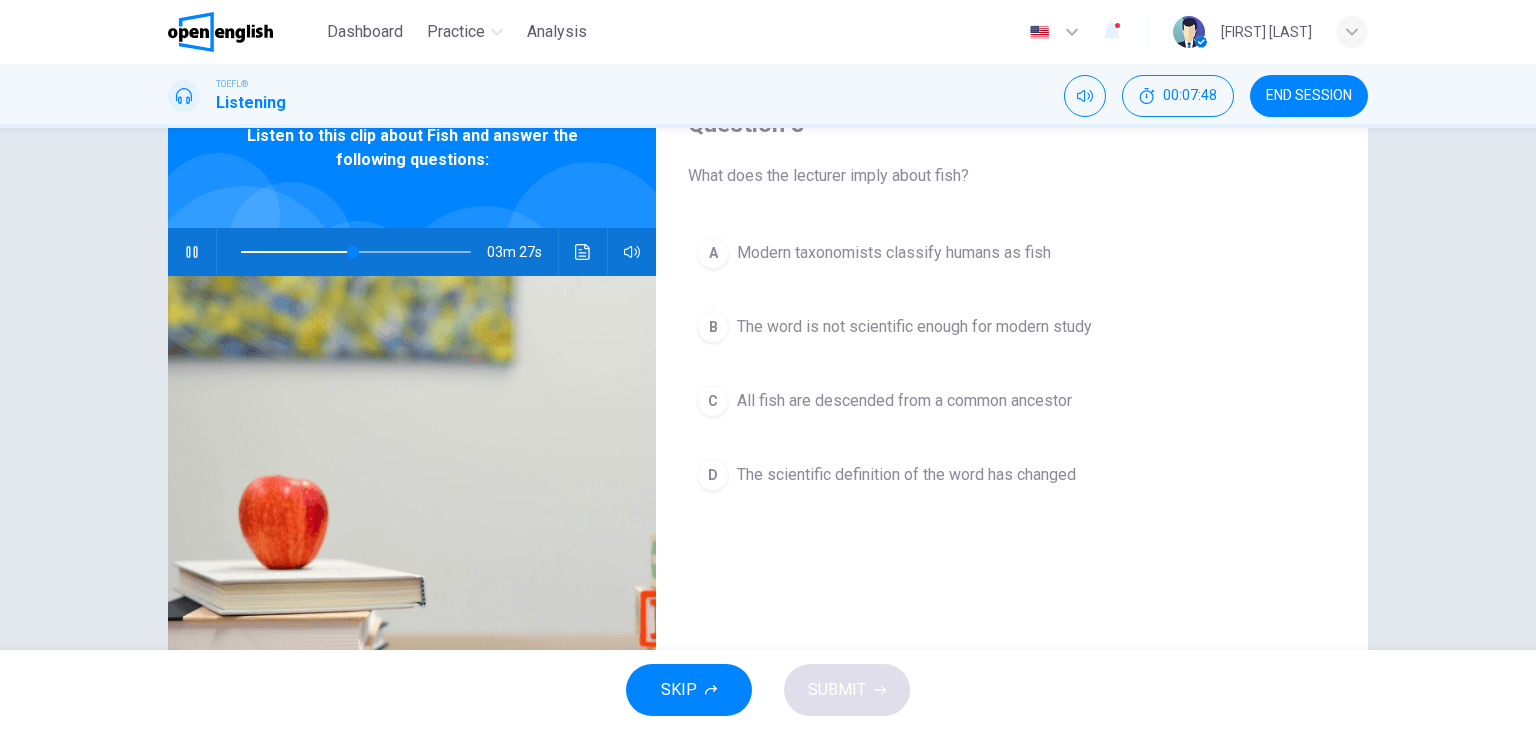 scroll, scrollTop: 0, scrollLeft: 0, axis: both 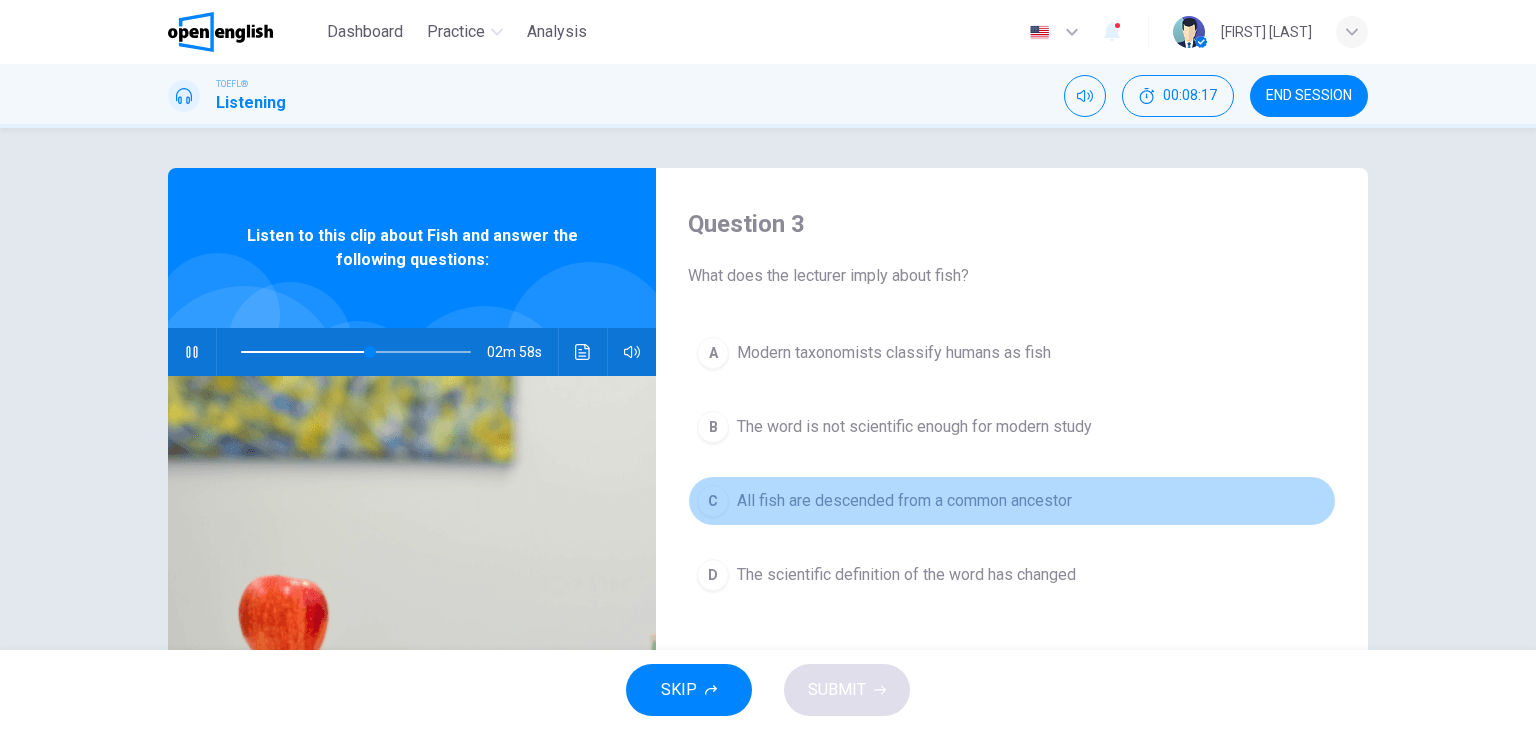 click on "All fish are descended from a common ancestor" at bounding box center [894, 353] 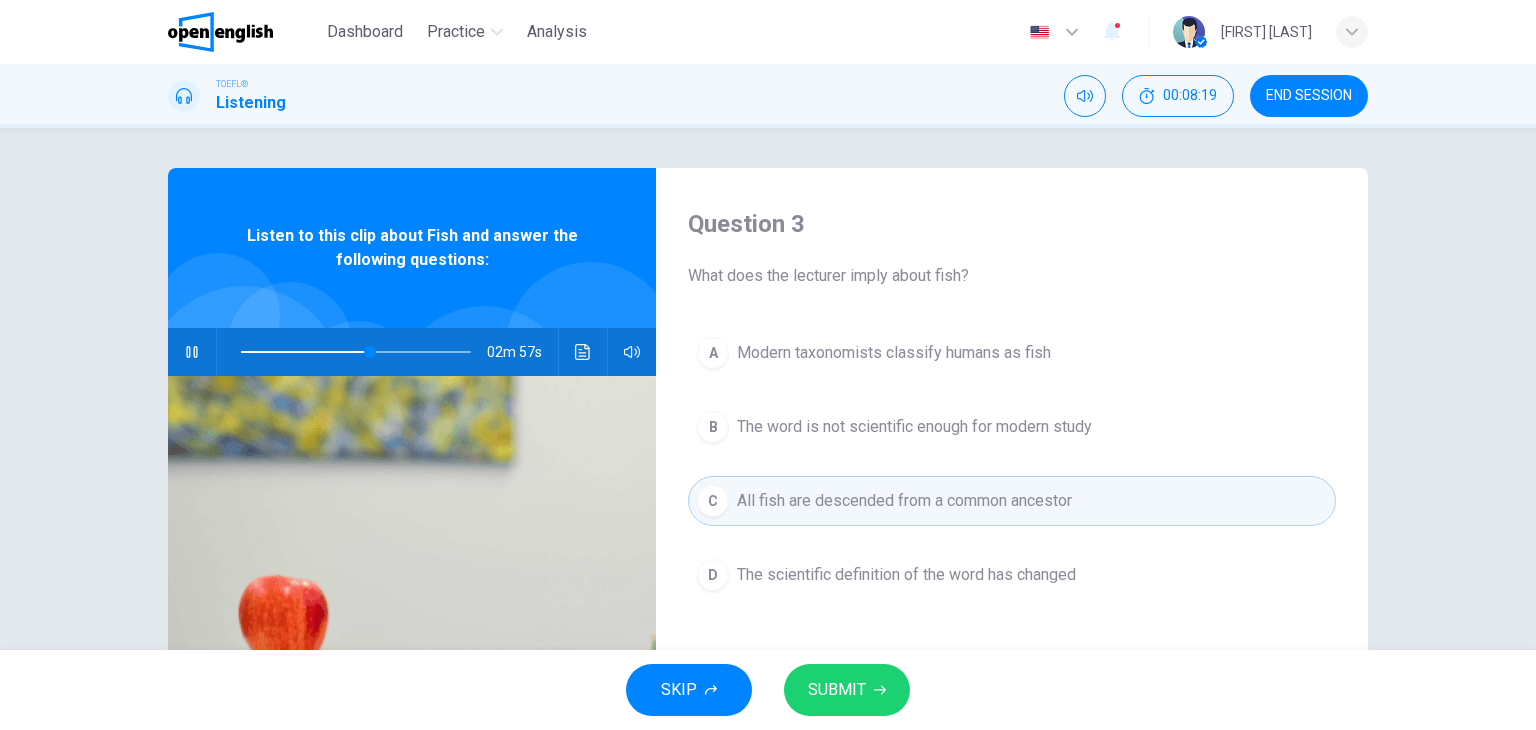 click on "SUBMIT" at bounding box center (847, 690) 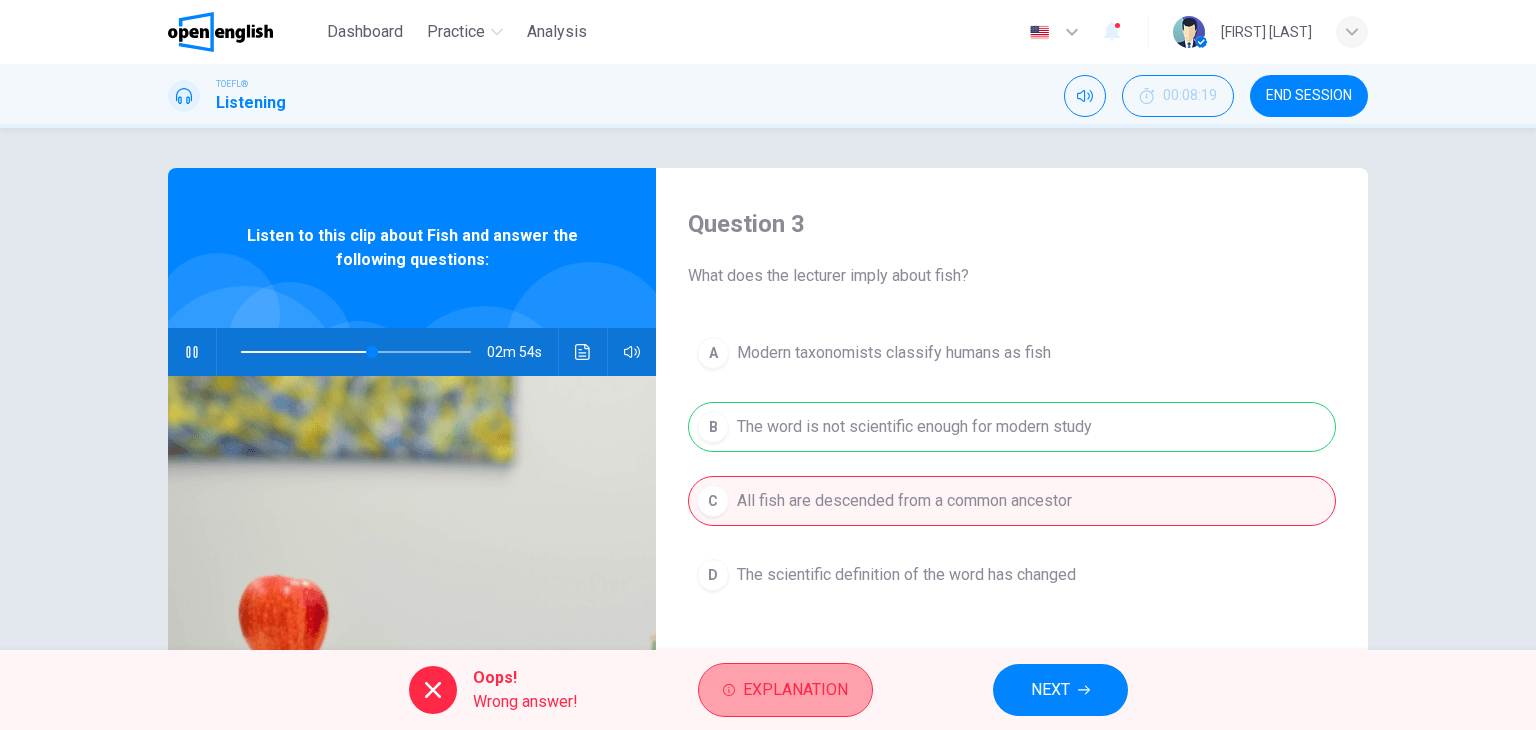 click on "Explanation" at bounding box center [795, 690] 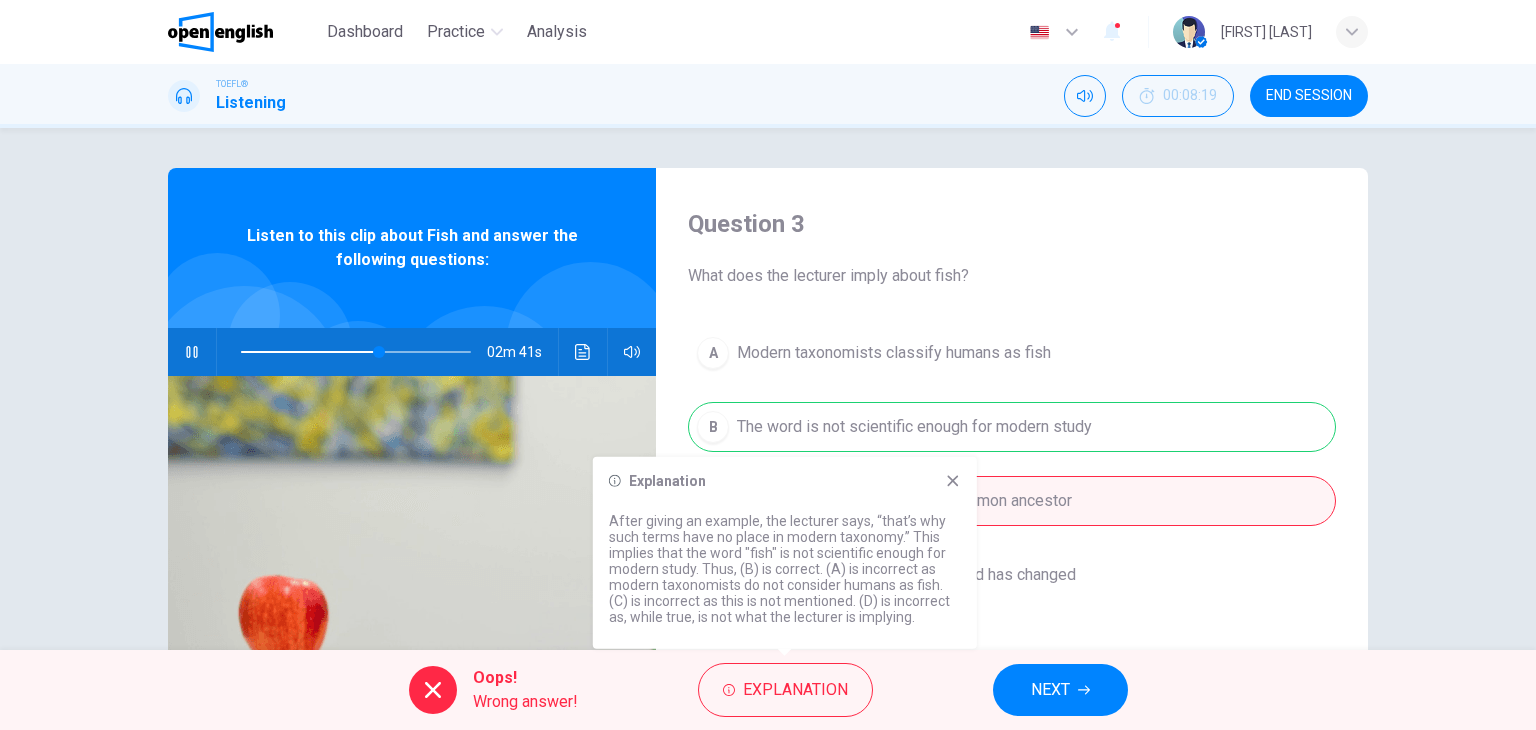 click on "Explanation After giving an example, the lecturer says, “that’s why such terms have no place in modern taxonomy.” This implies that the word "fish" is not scientific enough for modern study. Thus, (B) is correct. (A) is incorrect as modern taxonomists do not consider humans as fish. (C) is incorrect as this is not mentioned. (D) is incorrect as, while true, is not what the lecturer is implying." at bounding box center [785, 553] 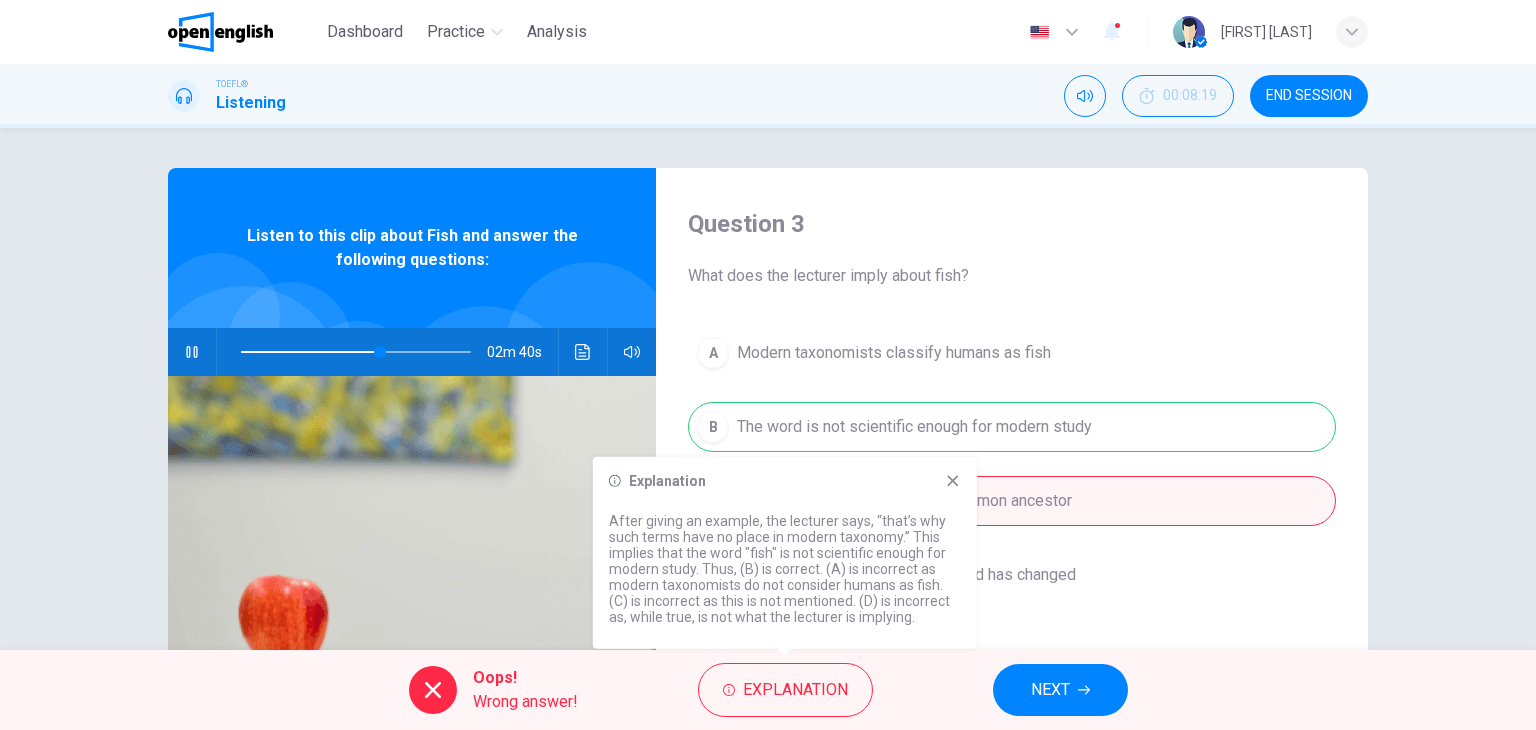 click at bounding box center [953, 481] 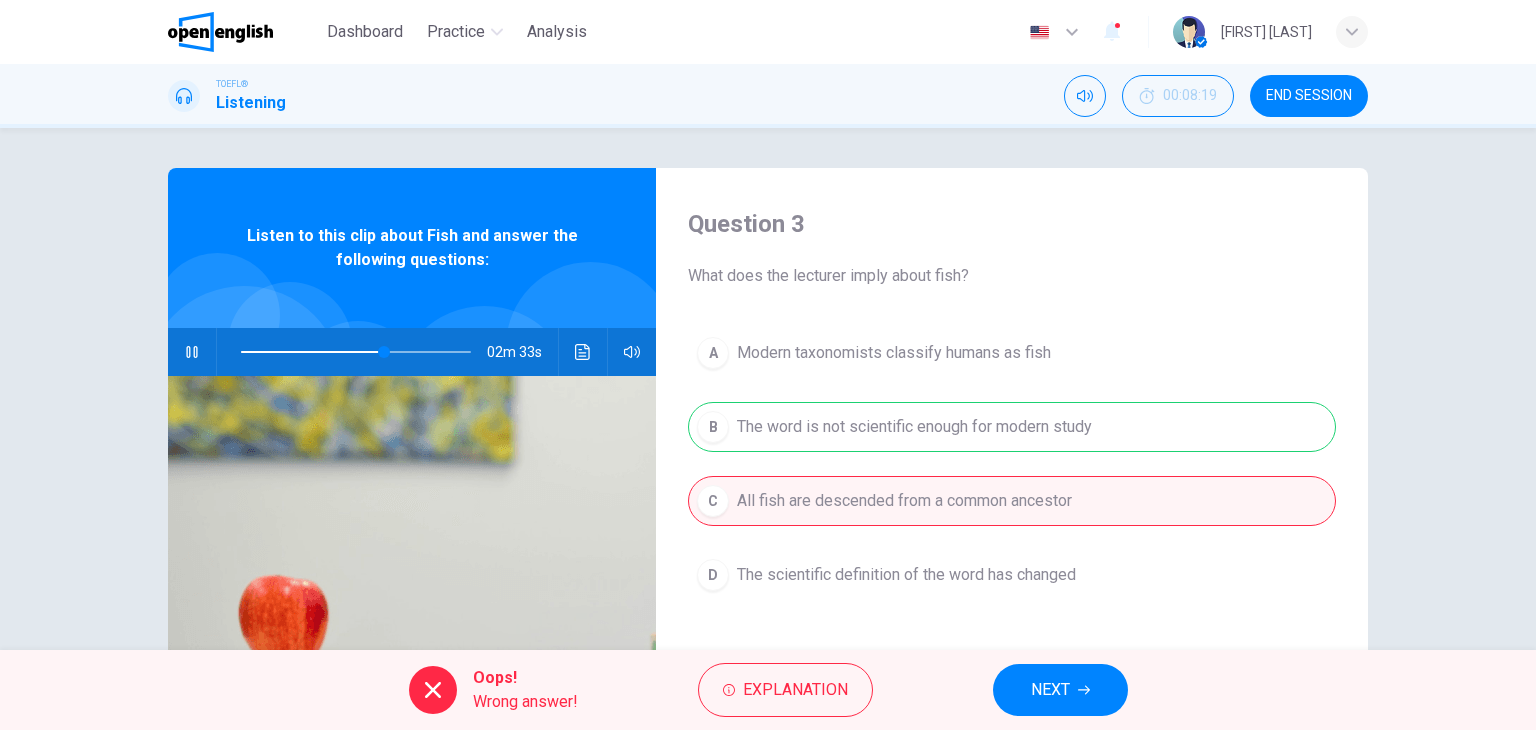 click on "END SESSION" at bounding box center (1309, 96) 